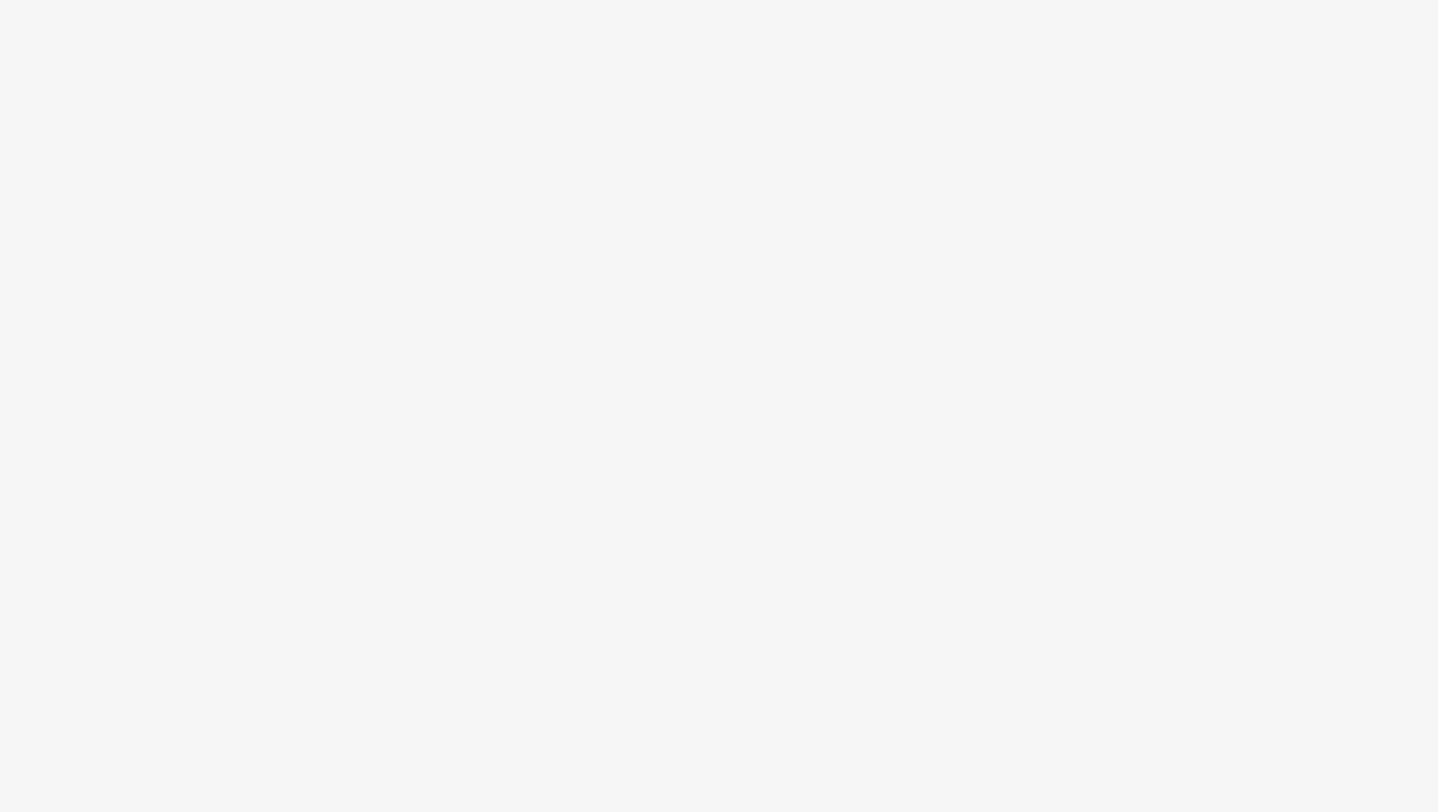 scroll, scrollTop: 0, scrollLeft: 0, axis: both 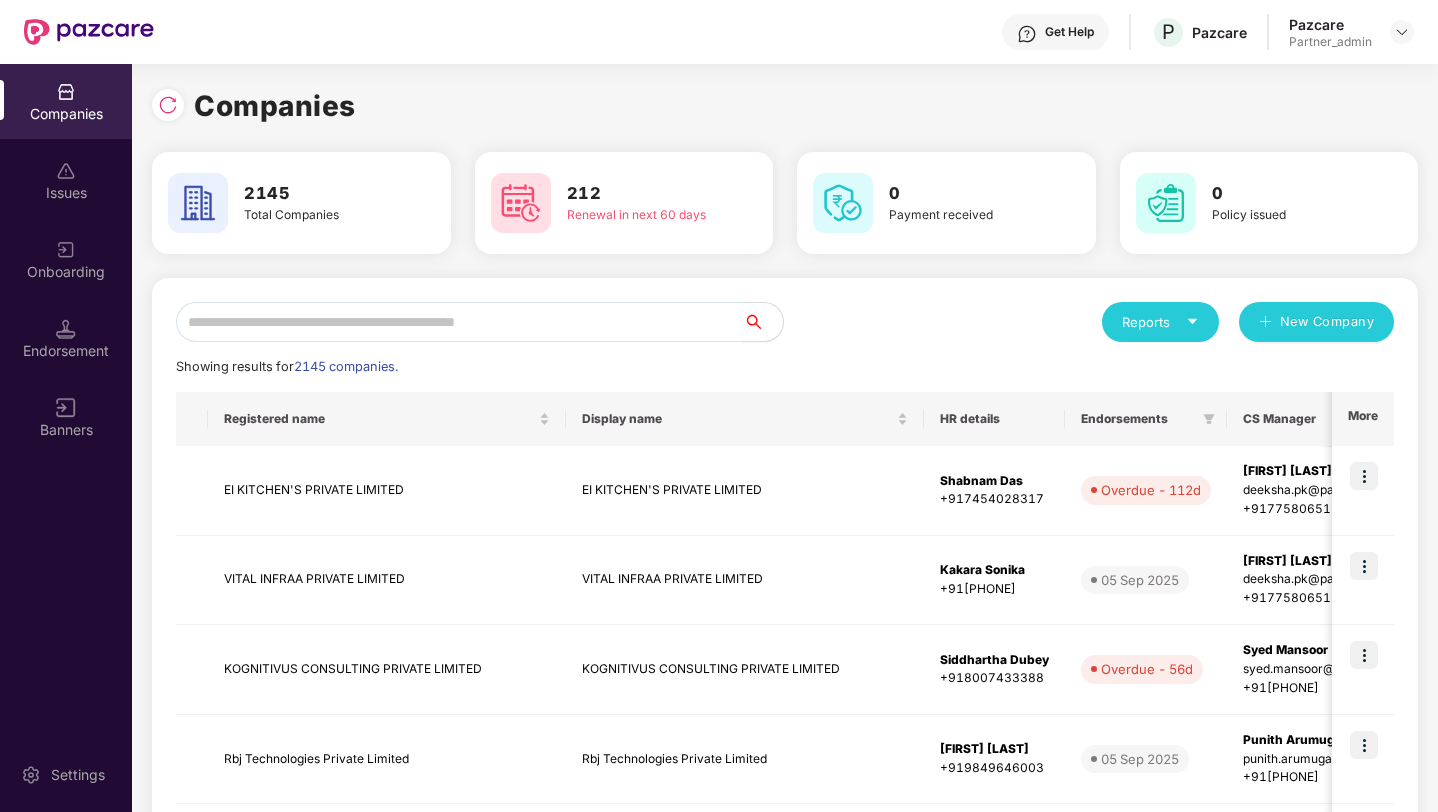 click at bounding box center [459, 322] 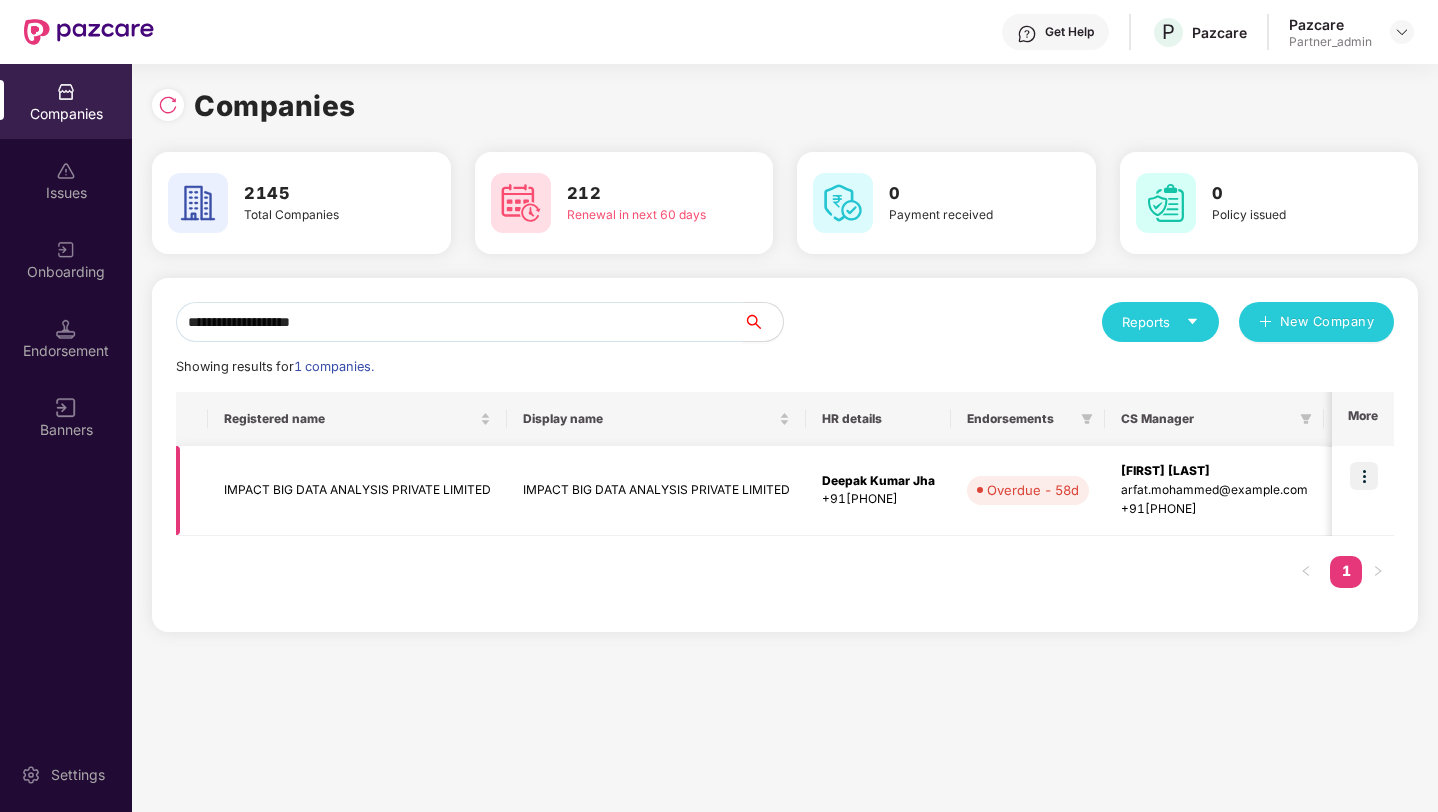 type on "**********" 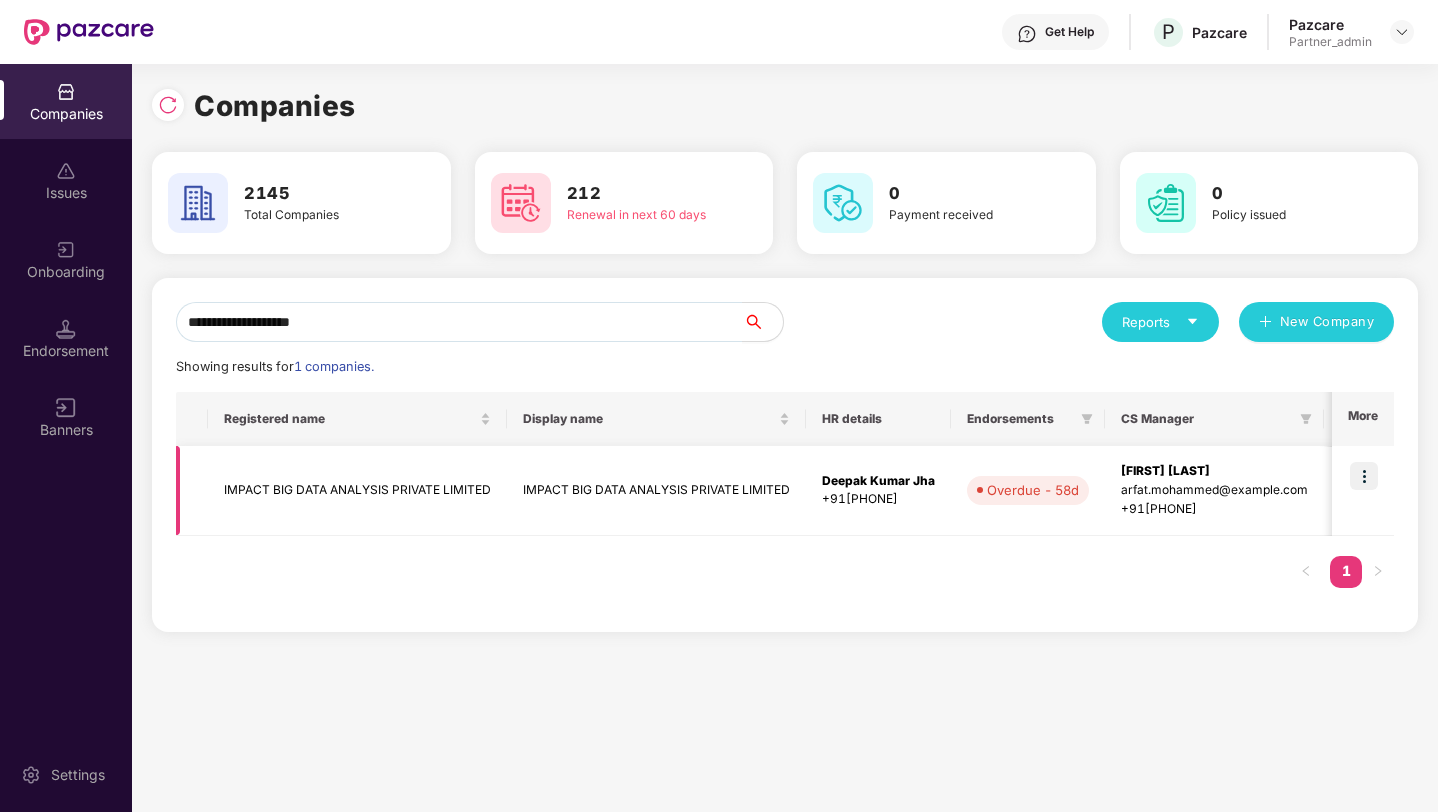 click at bounding box center [1364, 476] 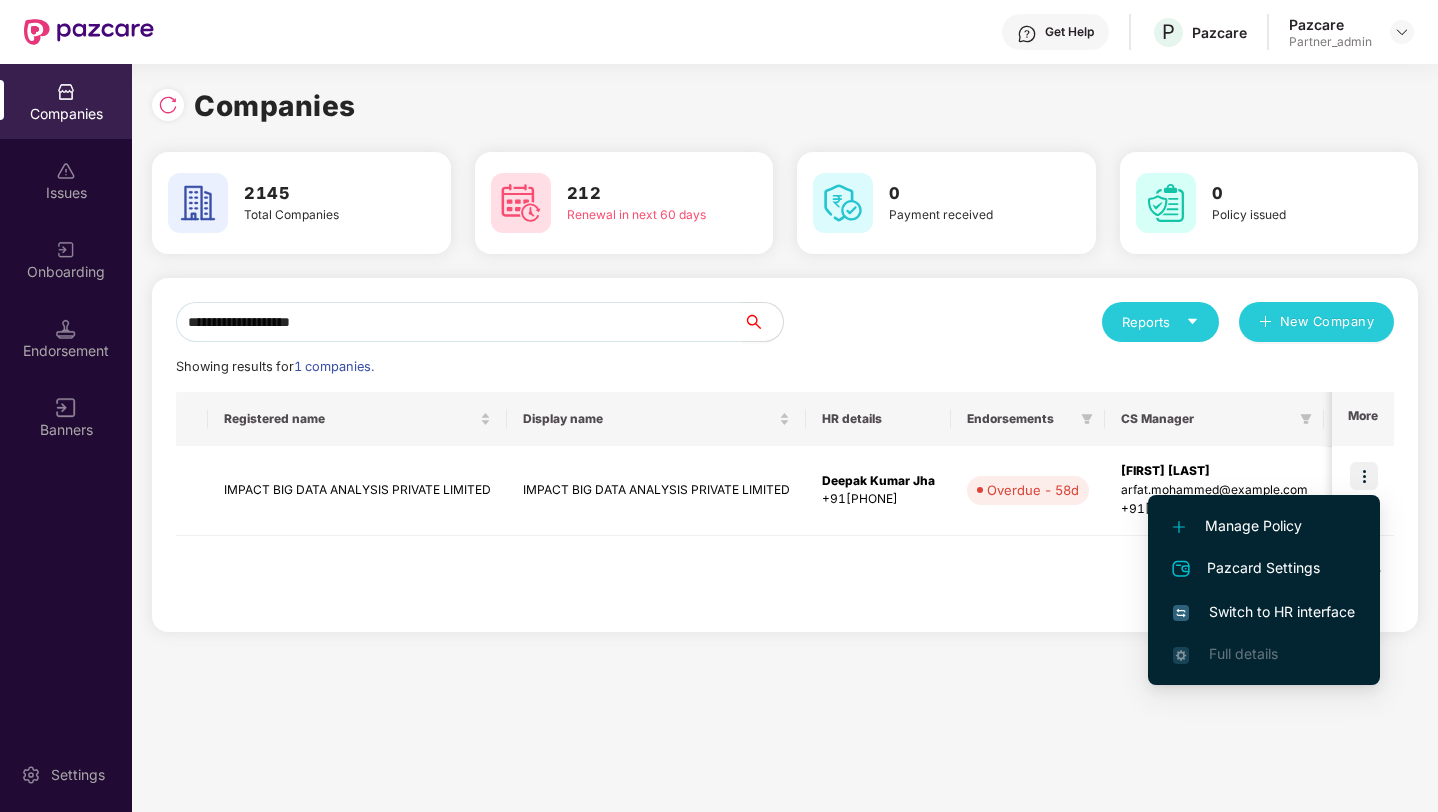 click on "Switch to HR interface" at bounding box center [1264, 612] 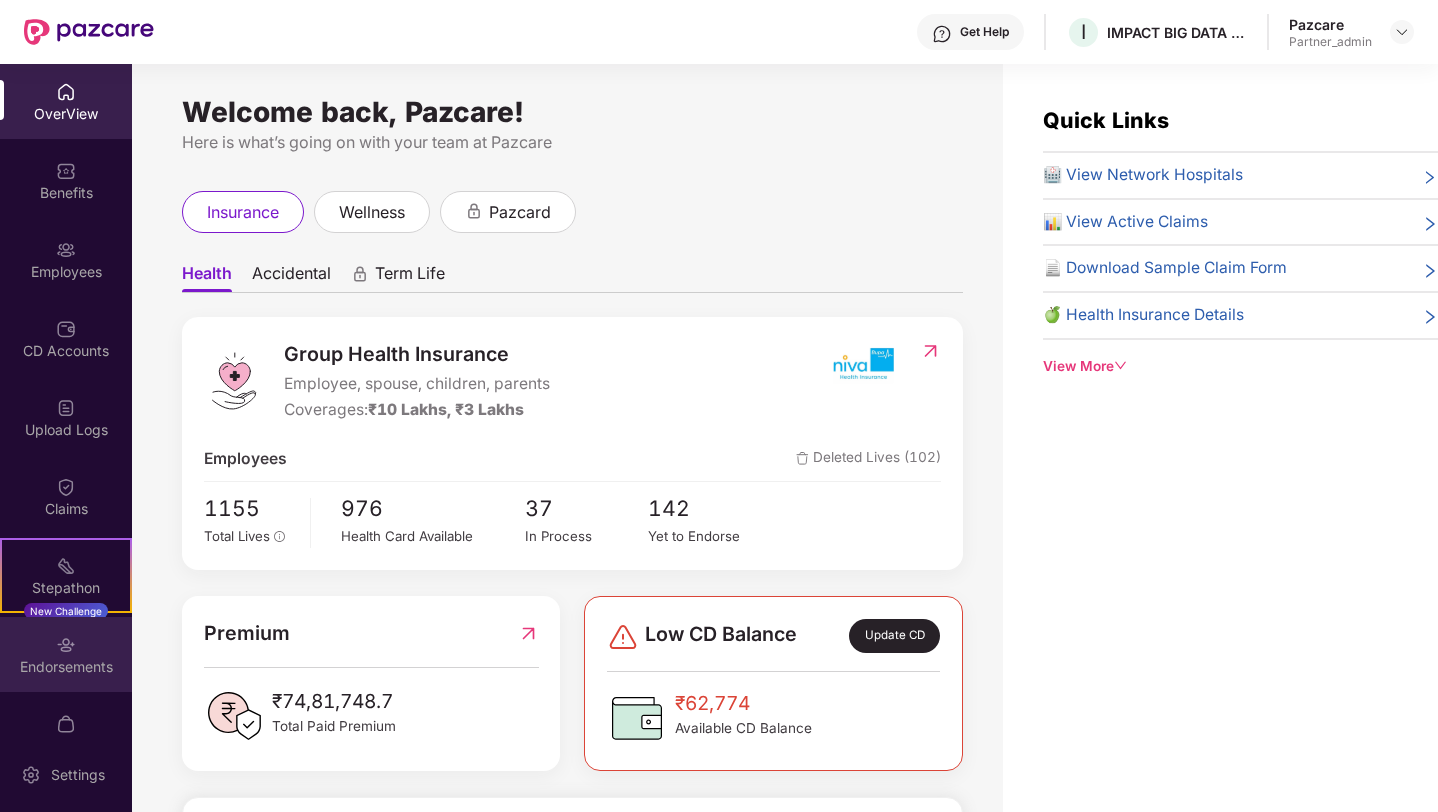 click on "Endorsements" at bounding box center [66, 667] 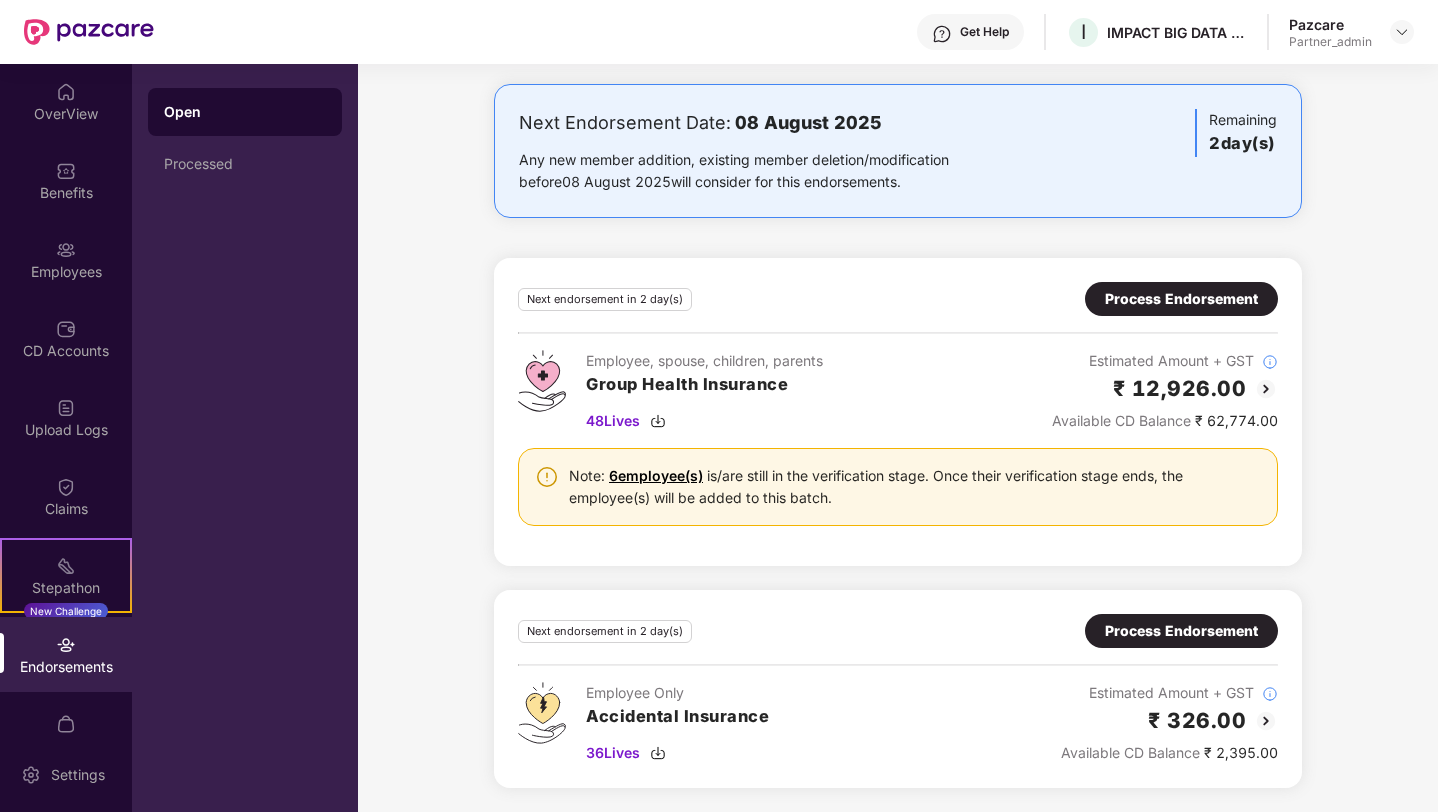 scroll, scrollTop: 0, scrollLeft: 0, axis: both 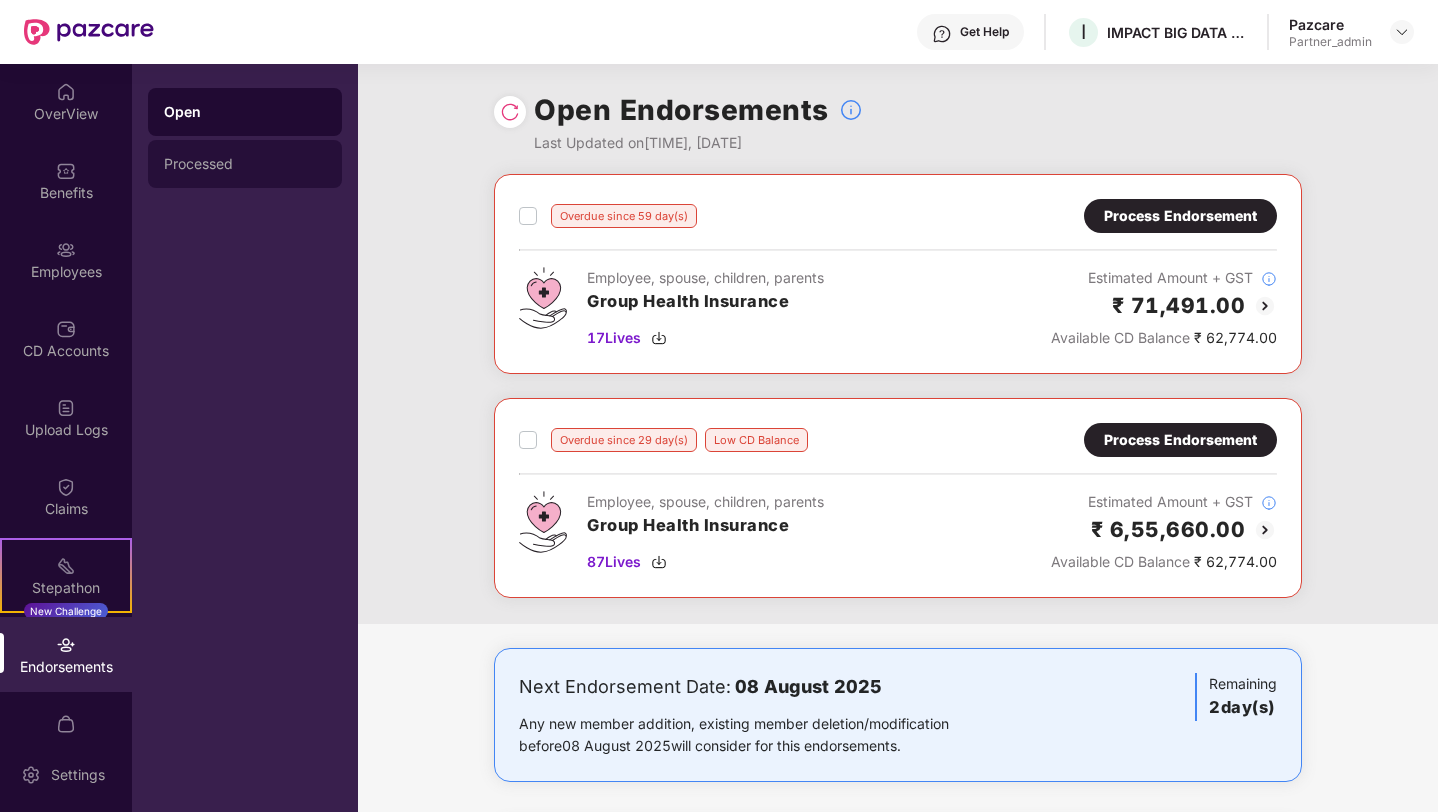 click on "Processed" at bounding box center [245, 164] 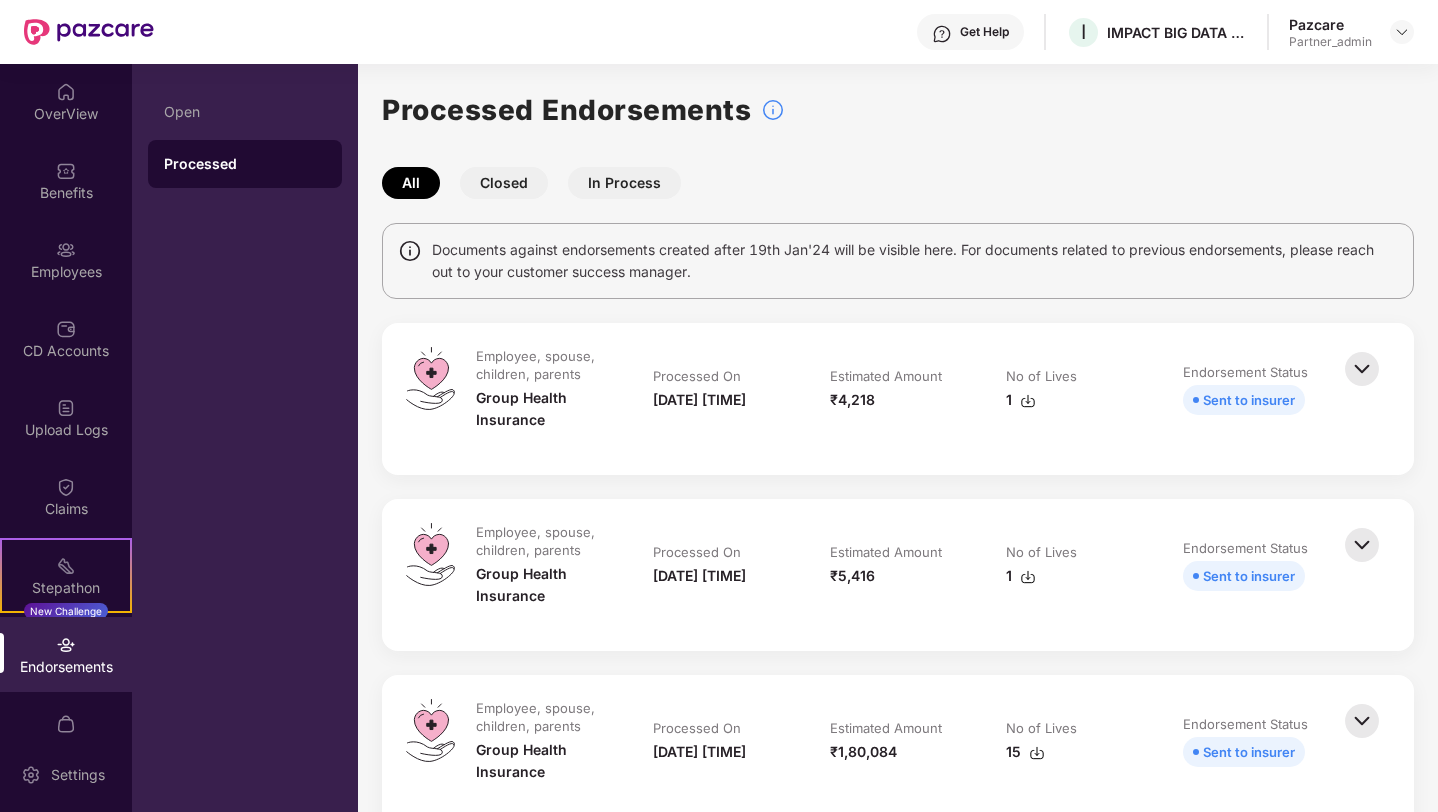 click on "Closed" at bounding box center (504, 183) 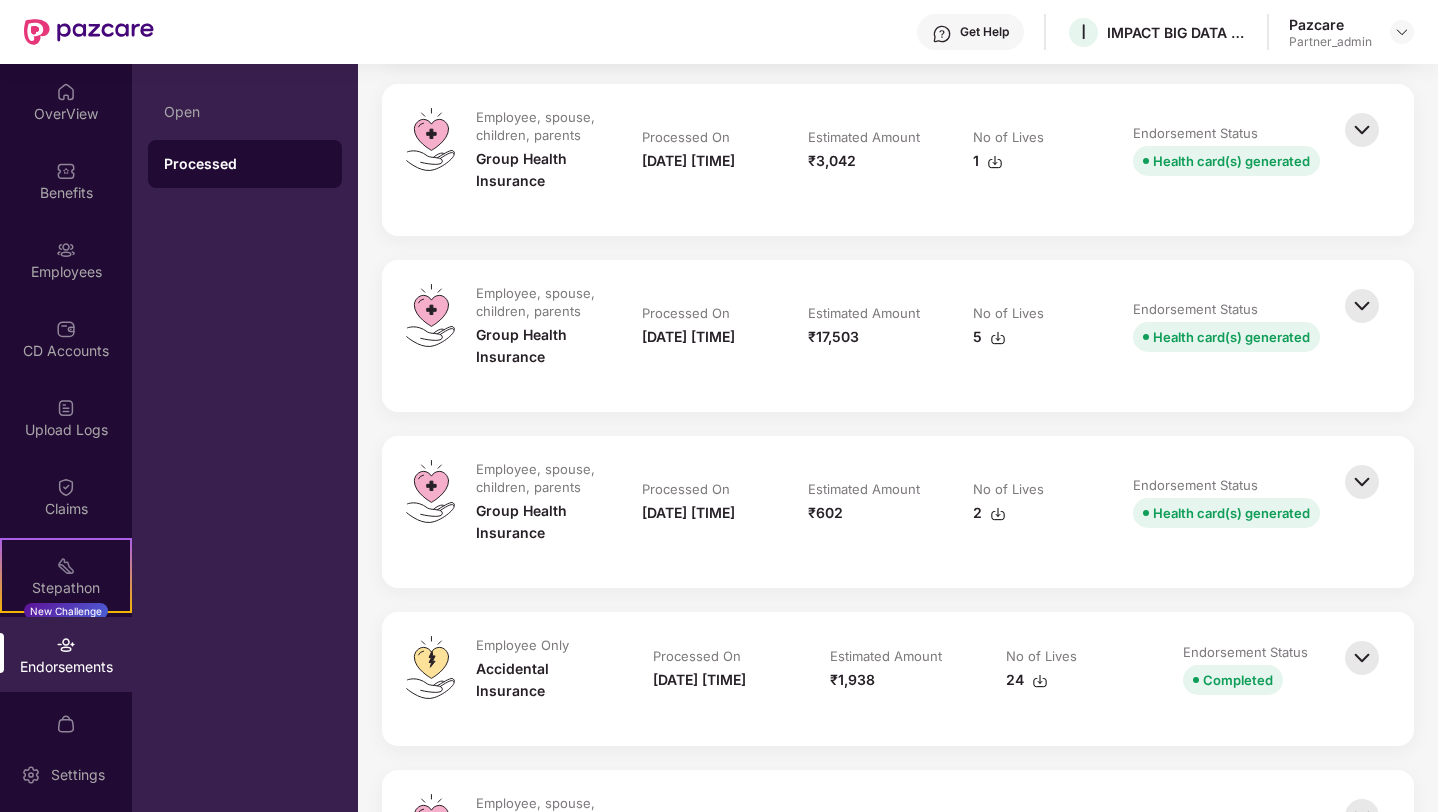 scroll, scrollTop: 2115, scrollLeft: 0, axis: vertical 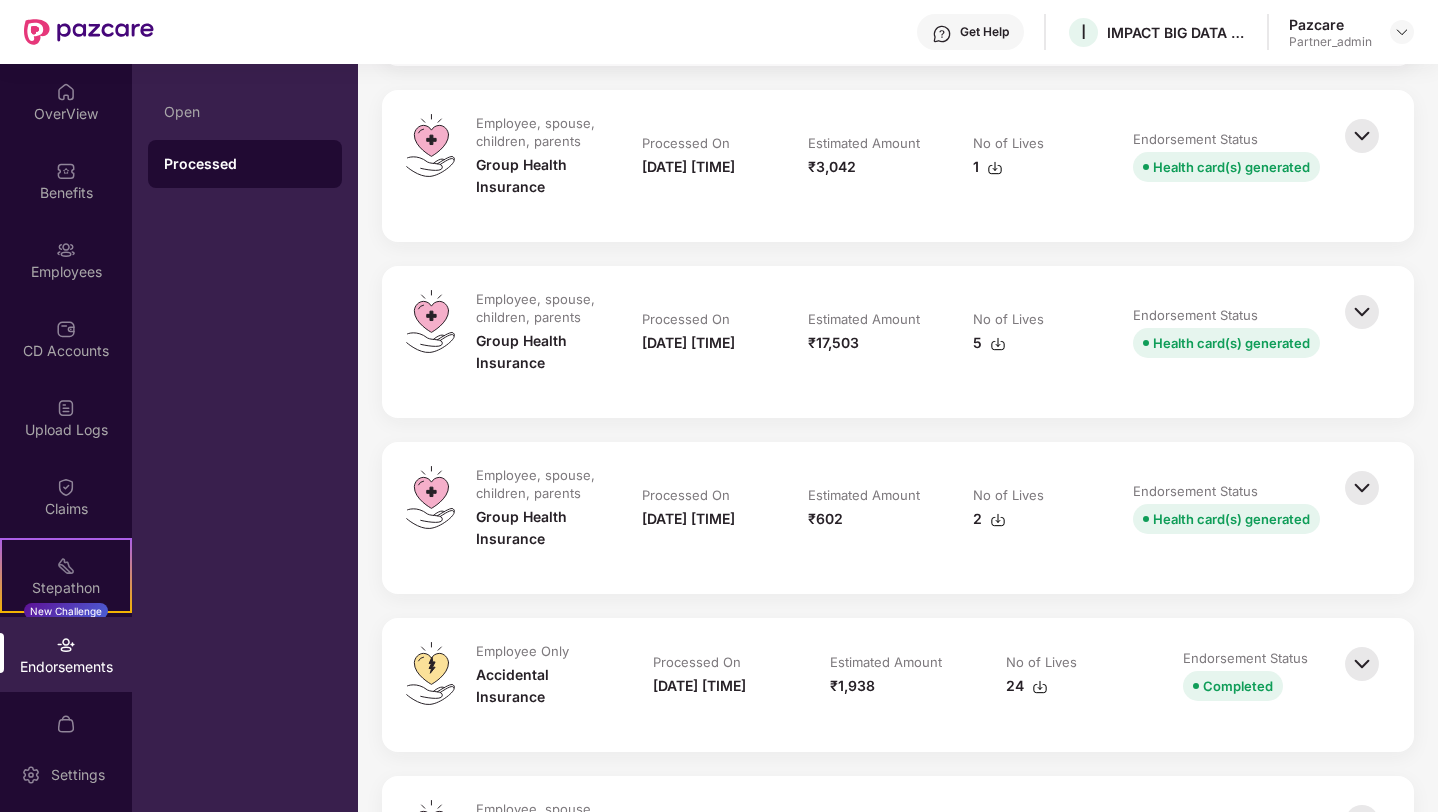 click at bounding box center (1362, 312) 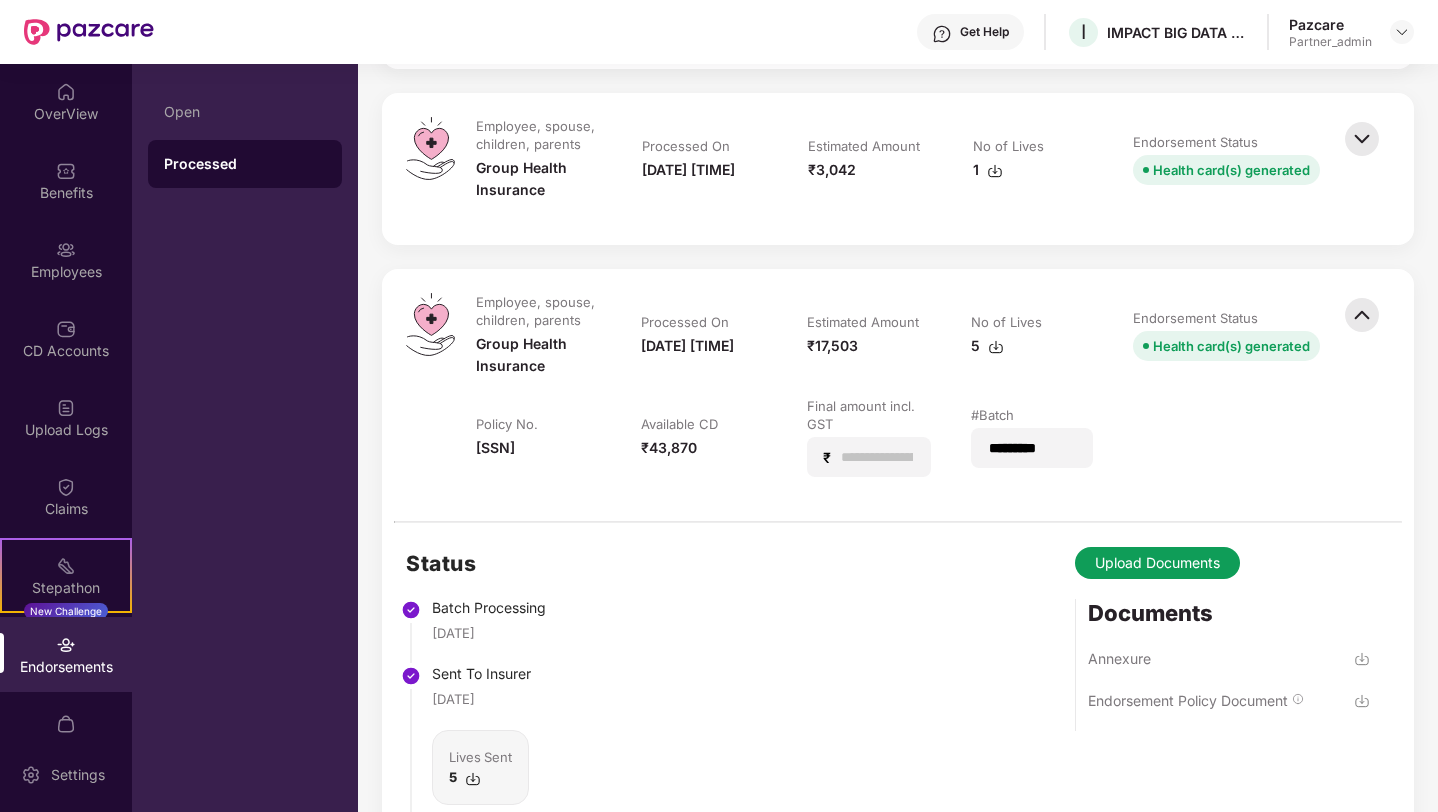 scroll, scrollTop: 2100, scrollLeft: 0, axis: vertical 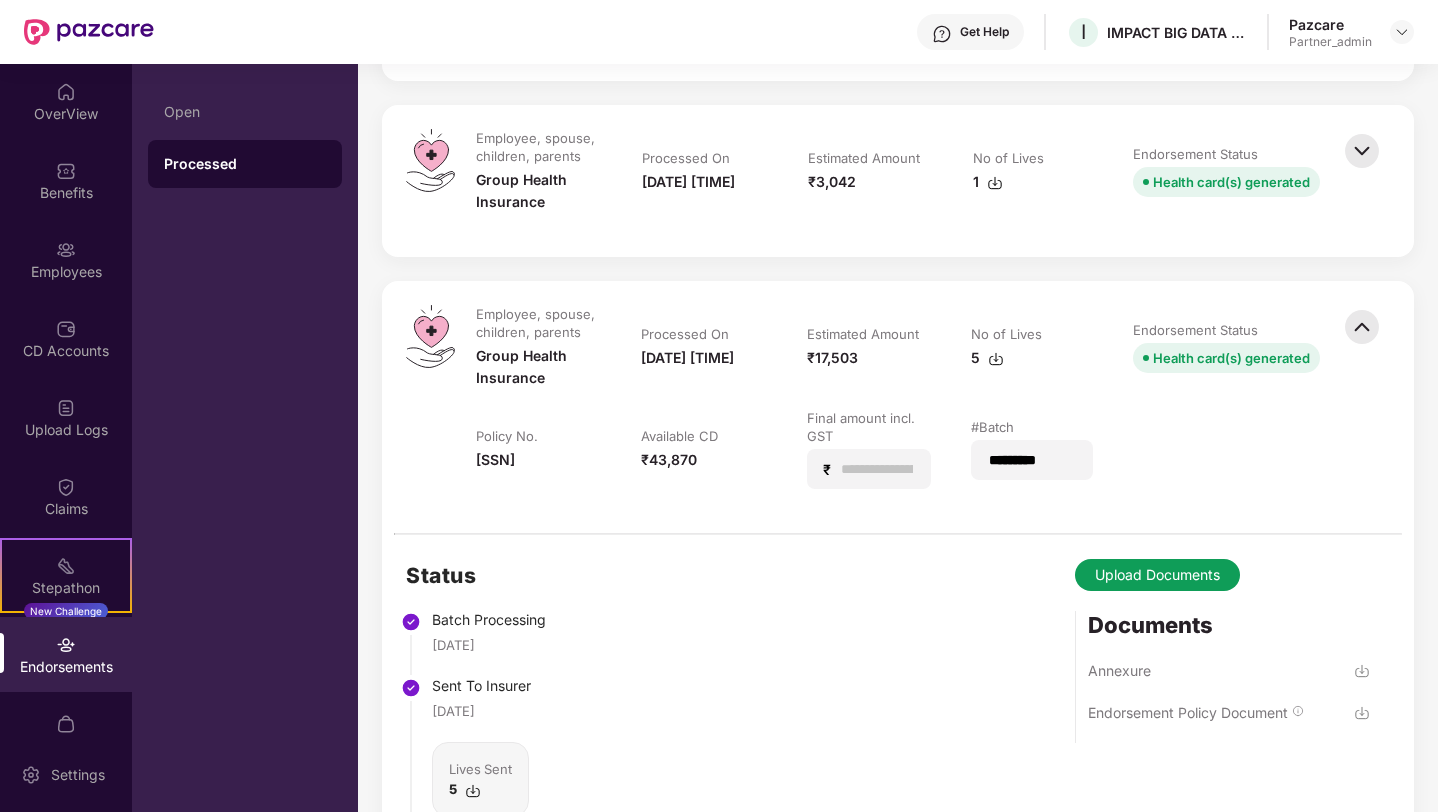 click at bounding box center (996, 359) 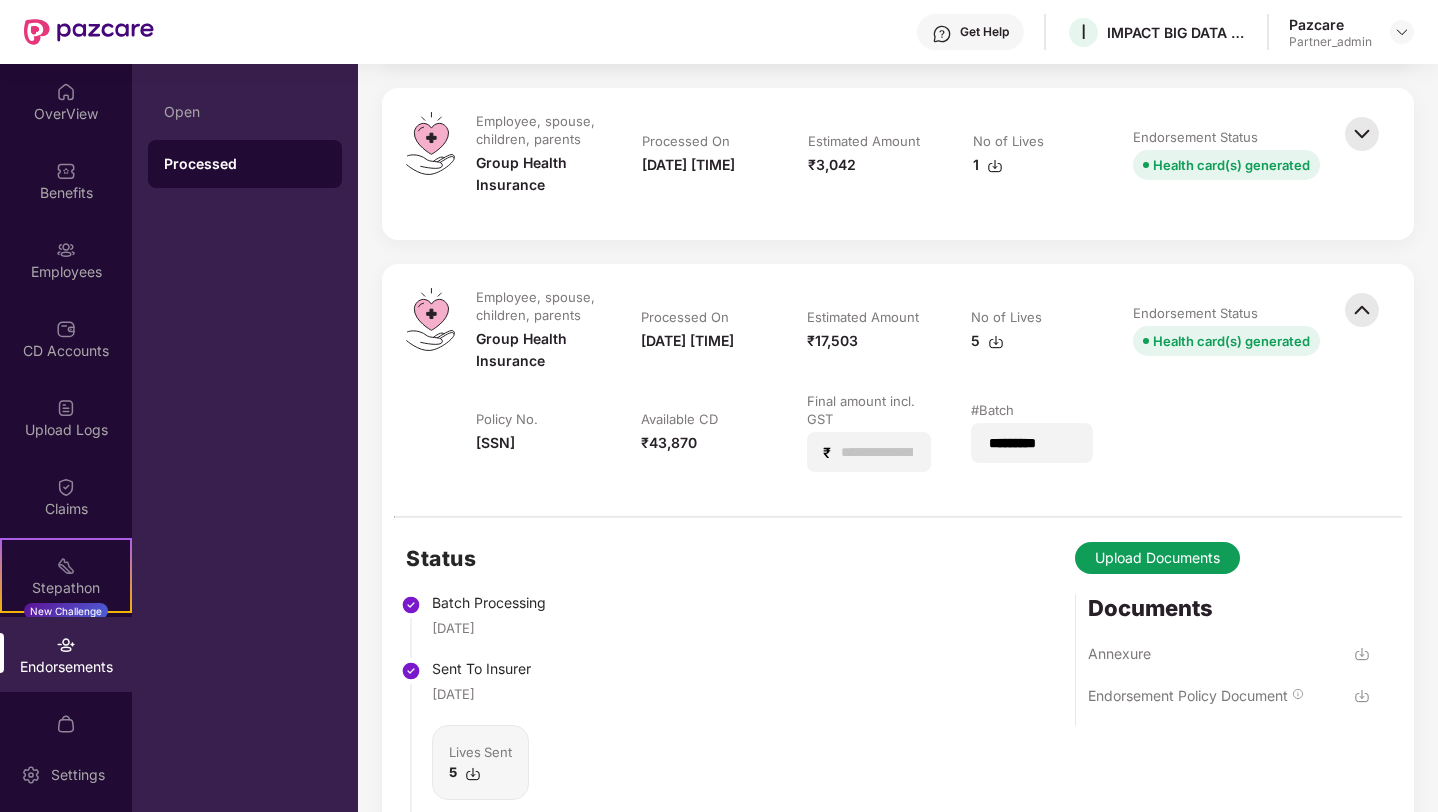 scroll, scrollTop: 2114, scrollLeft: 0, axis: vertical 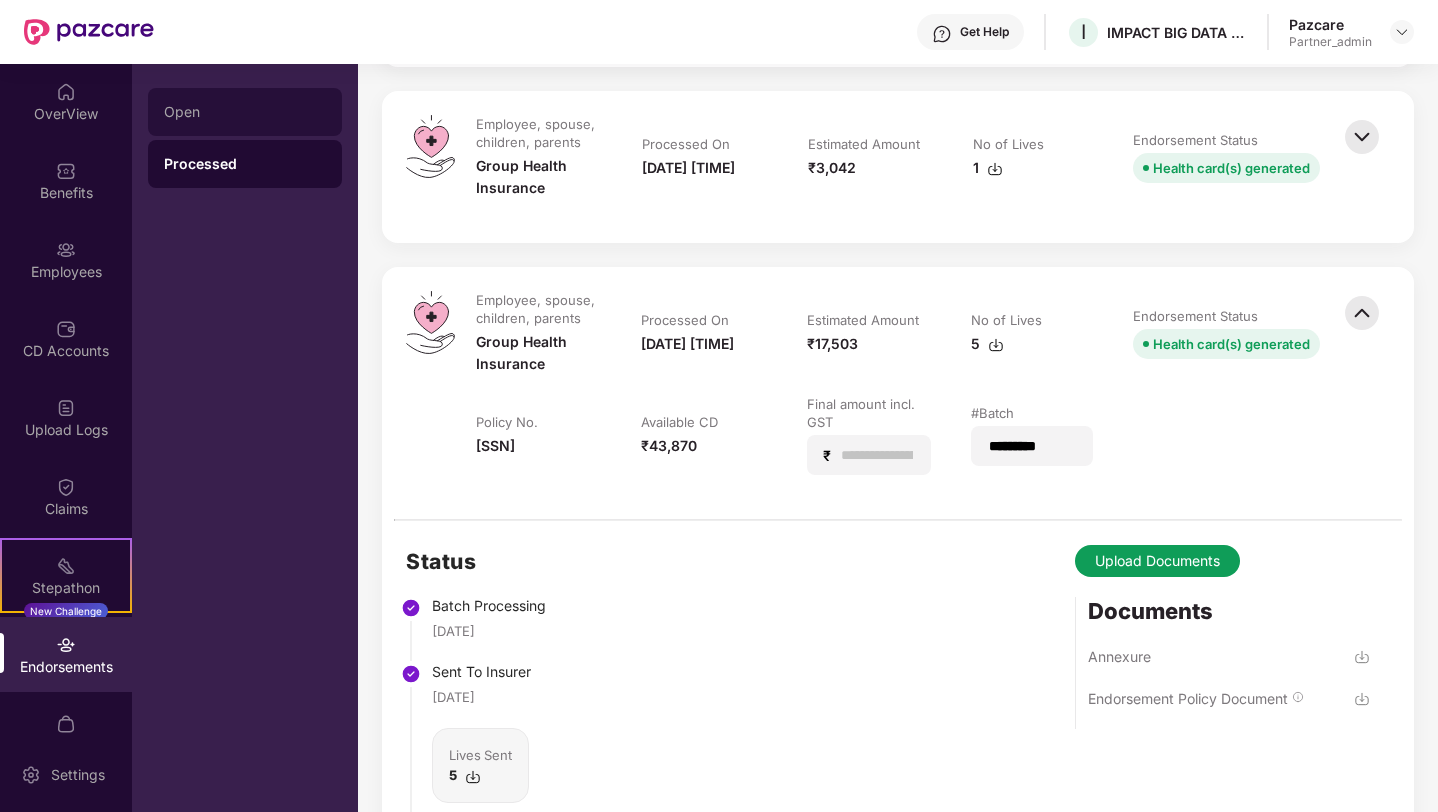 click on "Open" at bounding box center (245, 112) 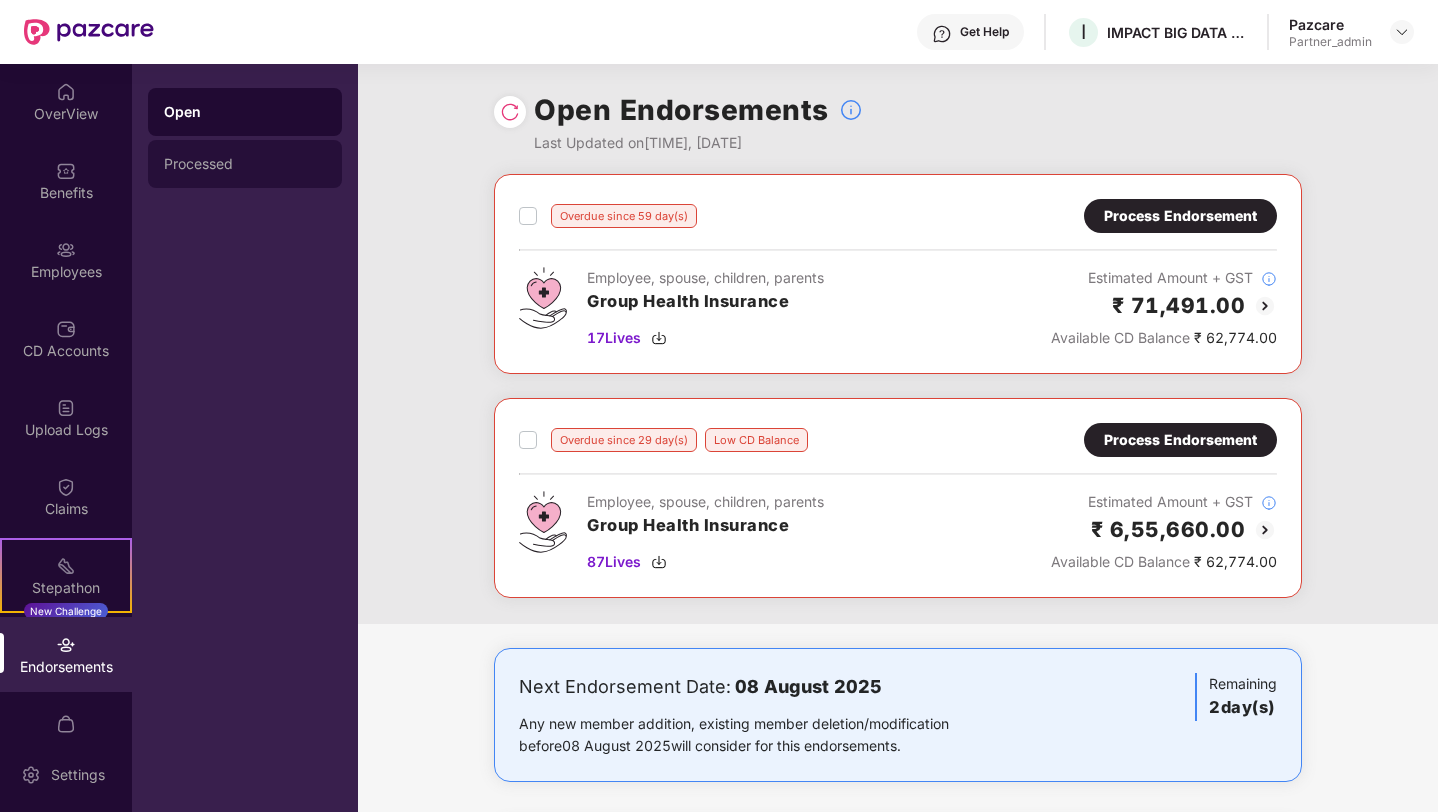 click on "Processed" at bounding box center [245, 164] 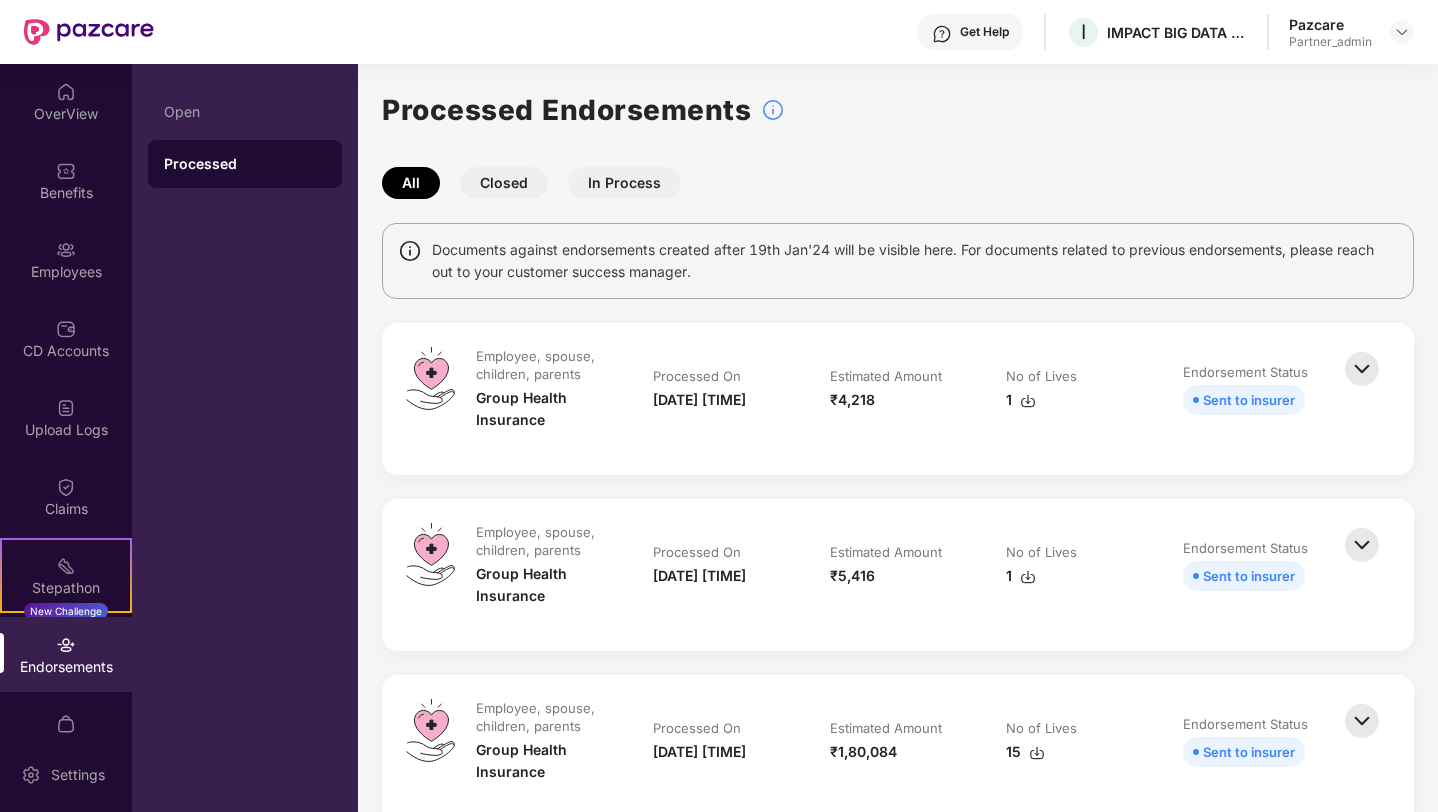 click on "Closed" at bounding box center (504, 183) 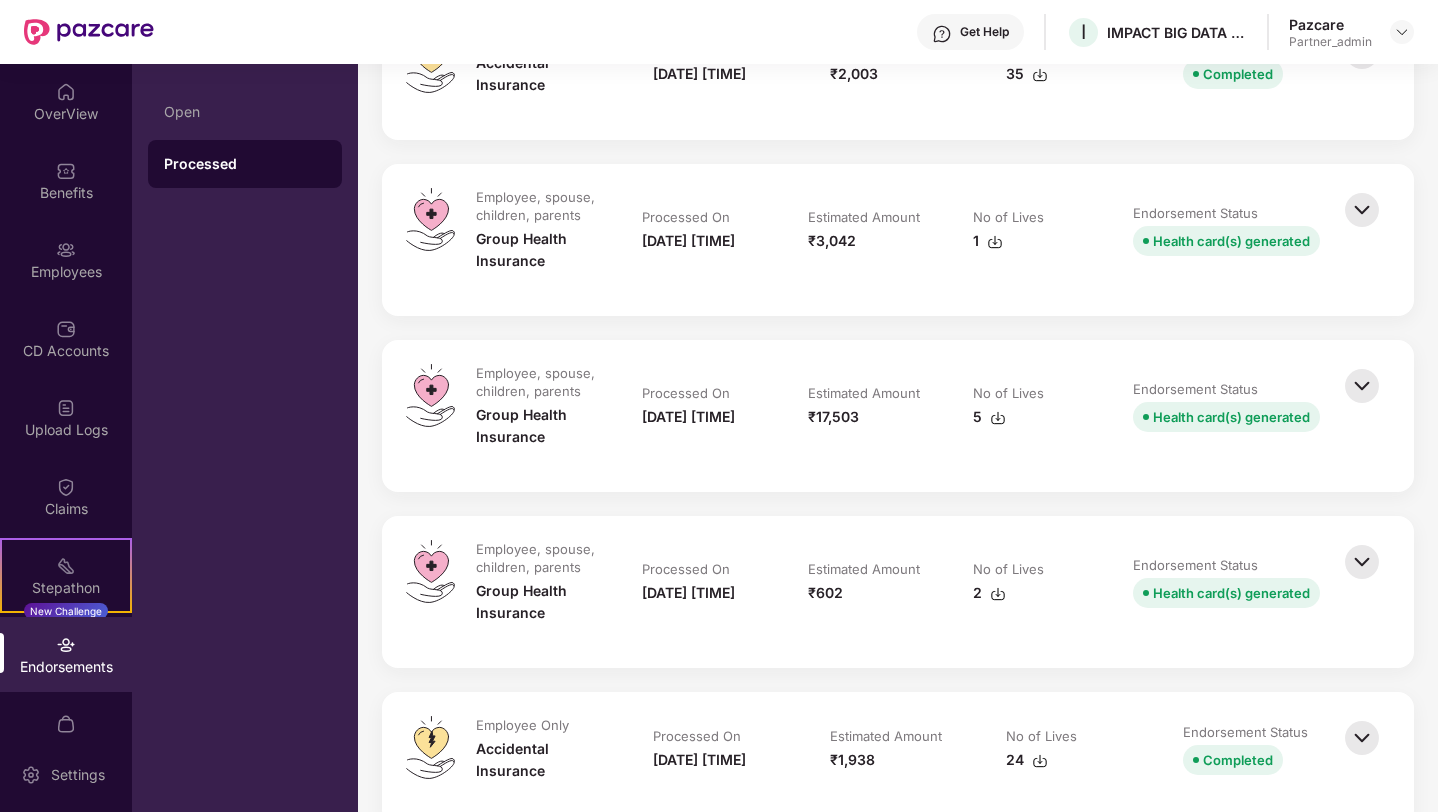 scroll, scrollTop: 1948, scrollLeft: 0, axis: vertical 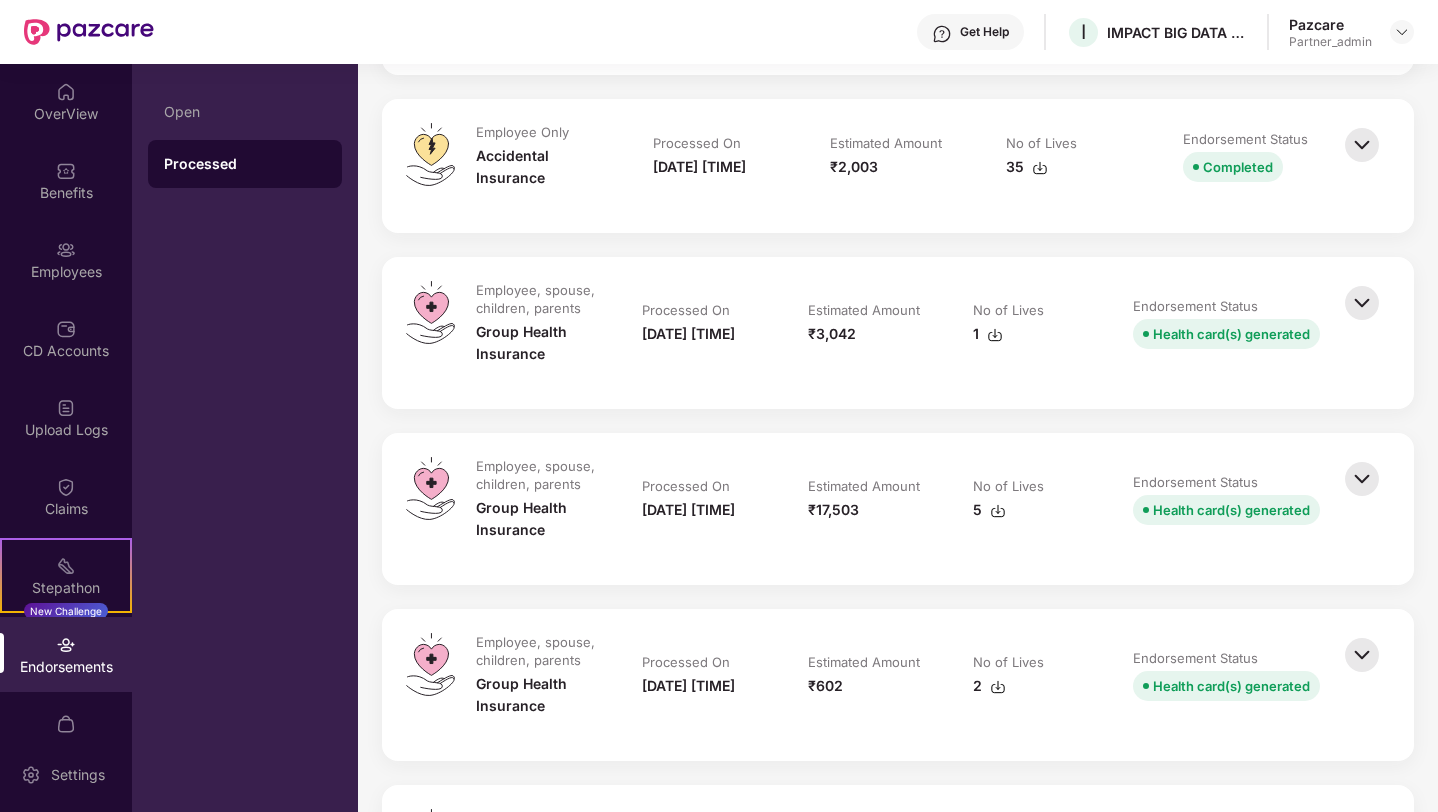 click at bounding box center [998, 511] 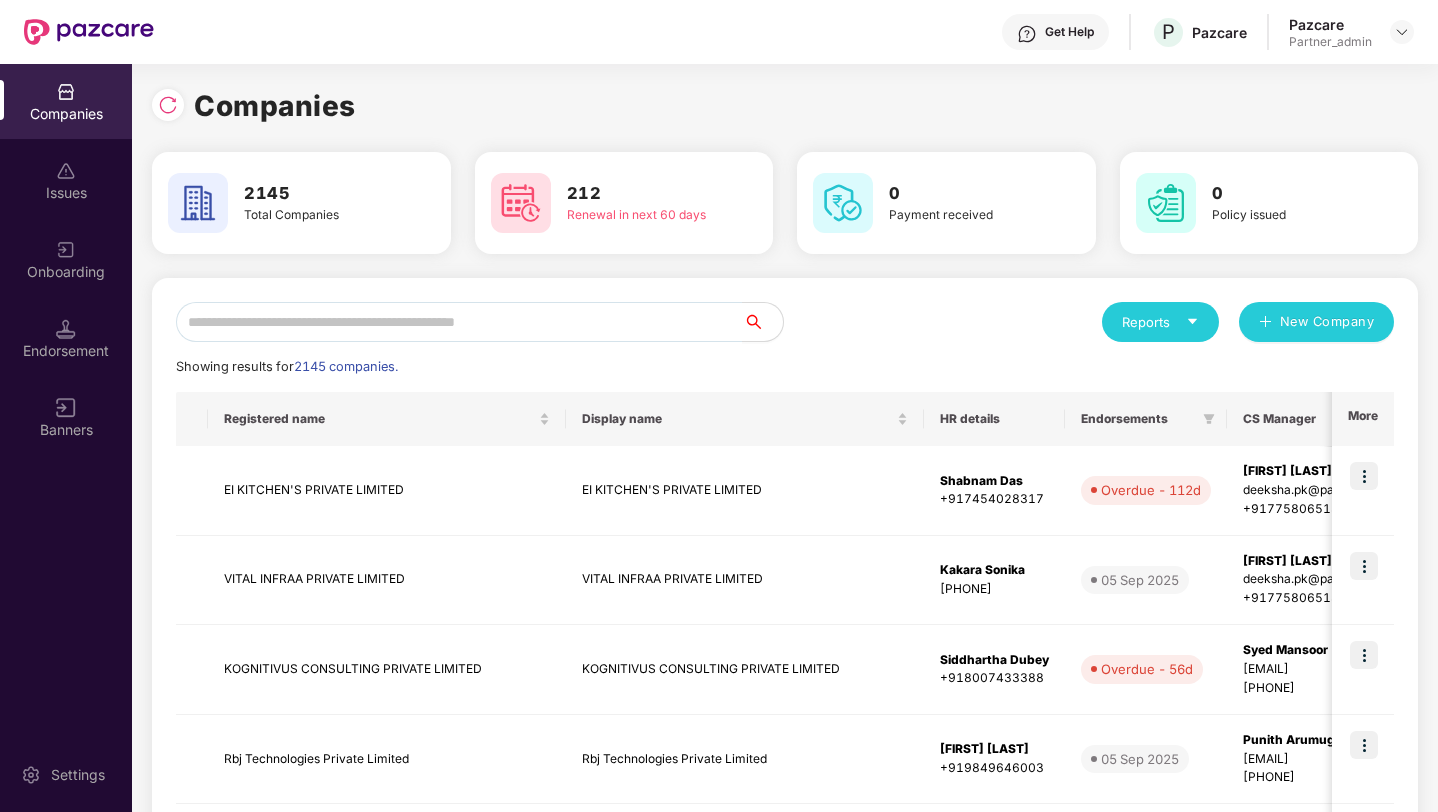 scroll, scrollTop: 0, scrollLeft: 0, axis: both 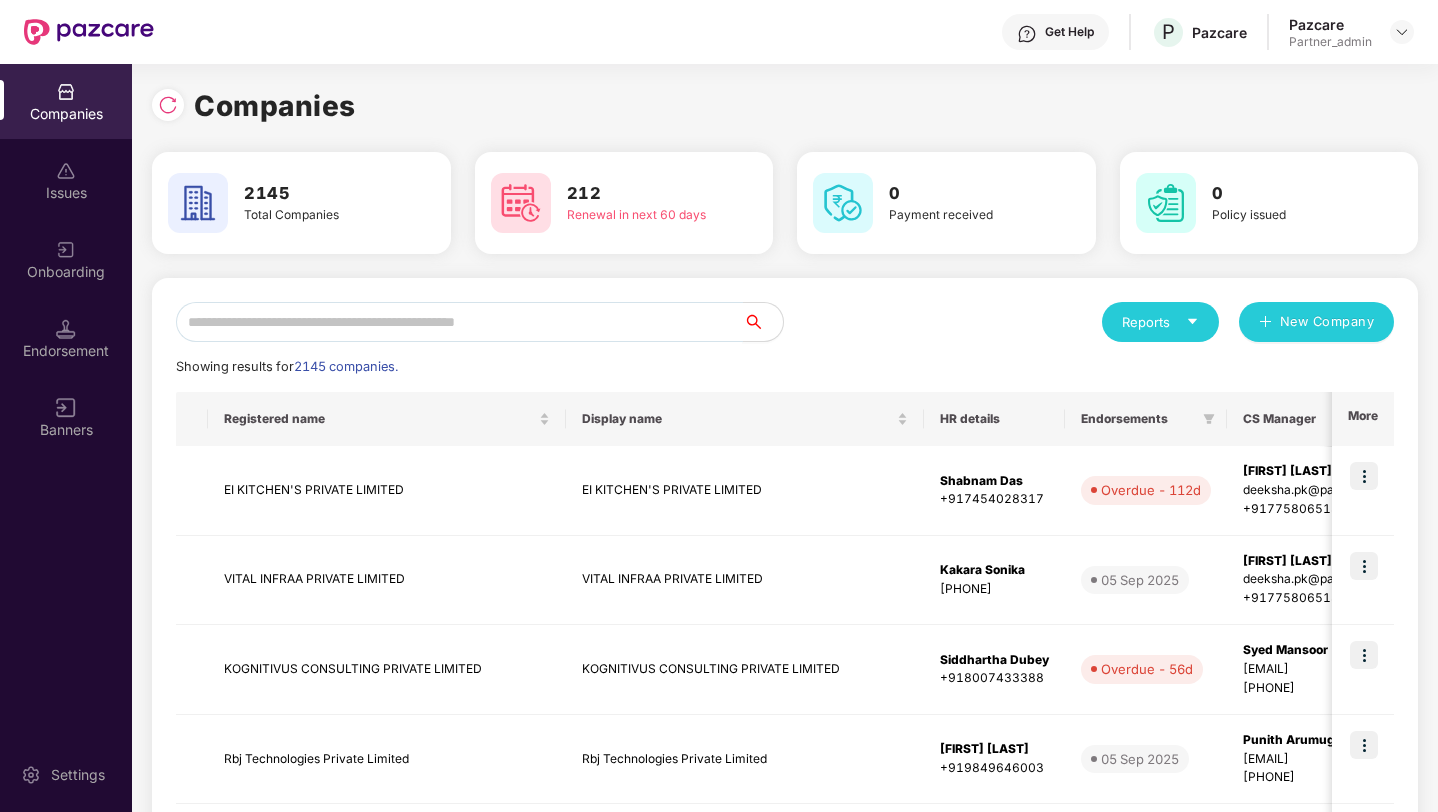 click at bounding box center [459, 322] 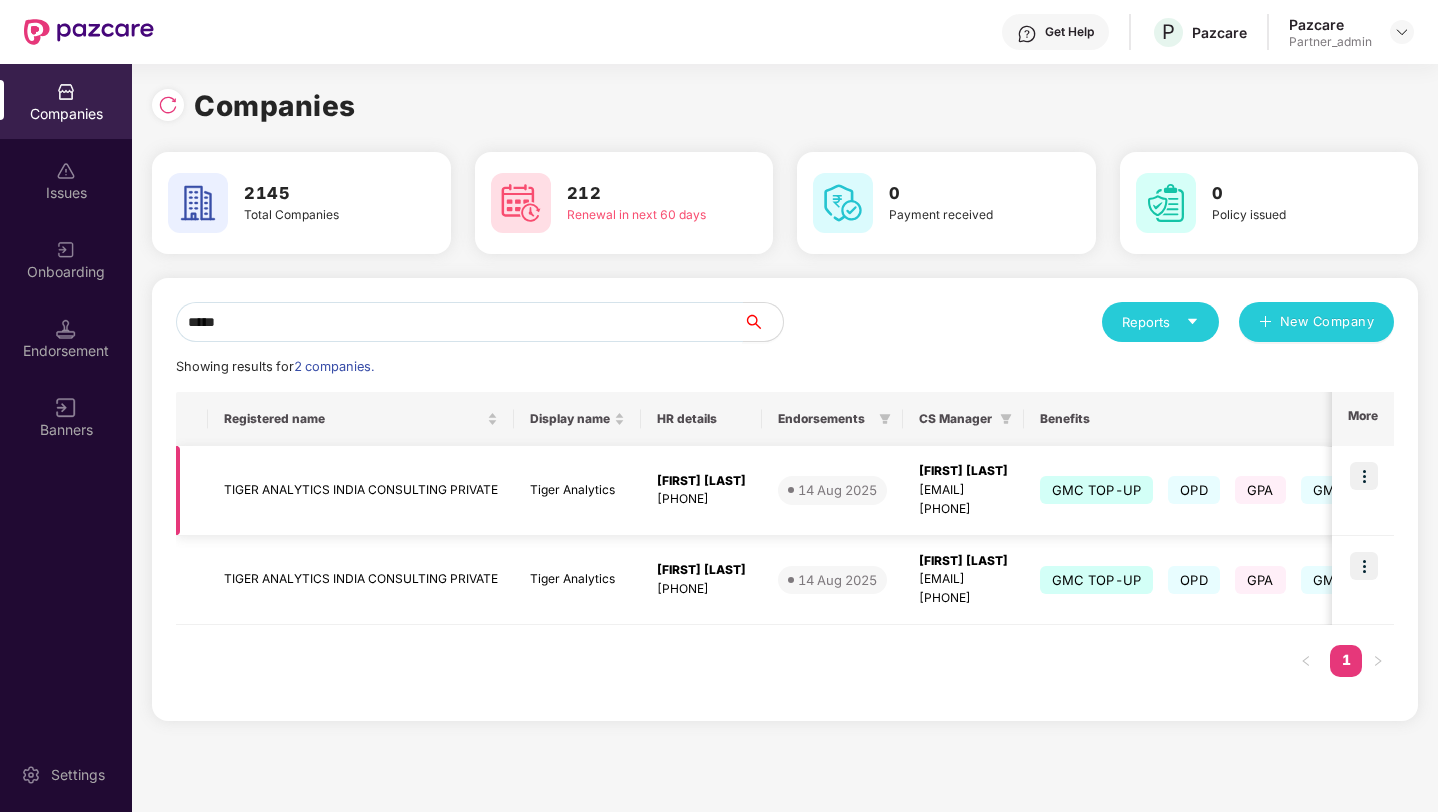 type on "*****" 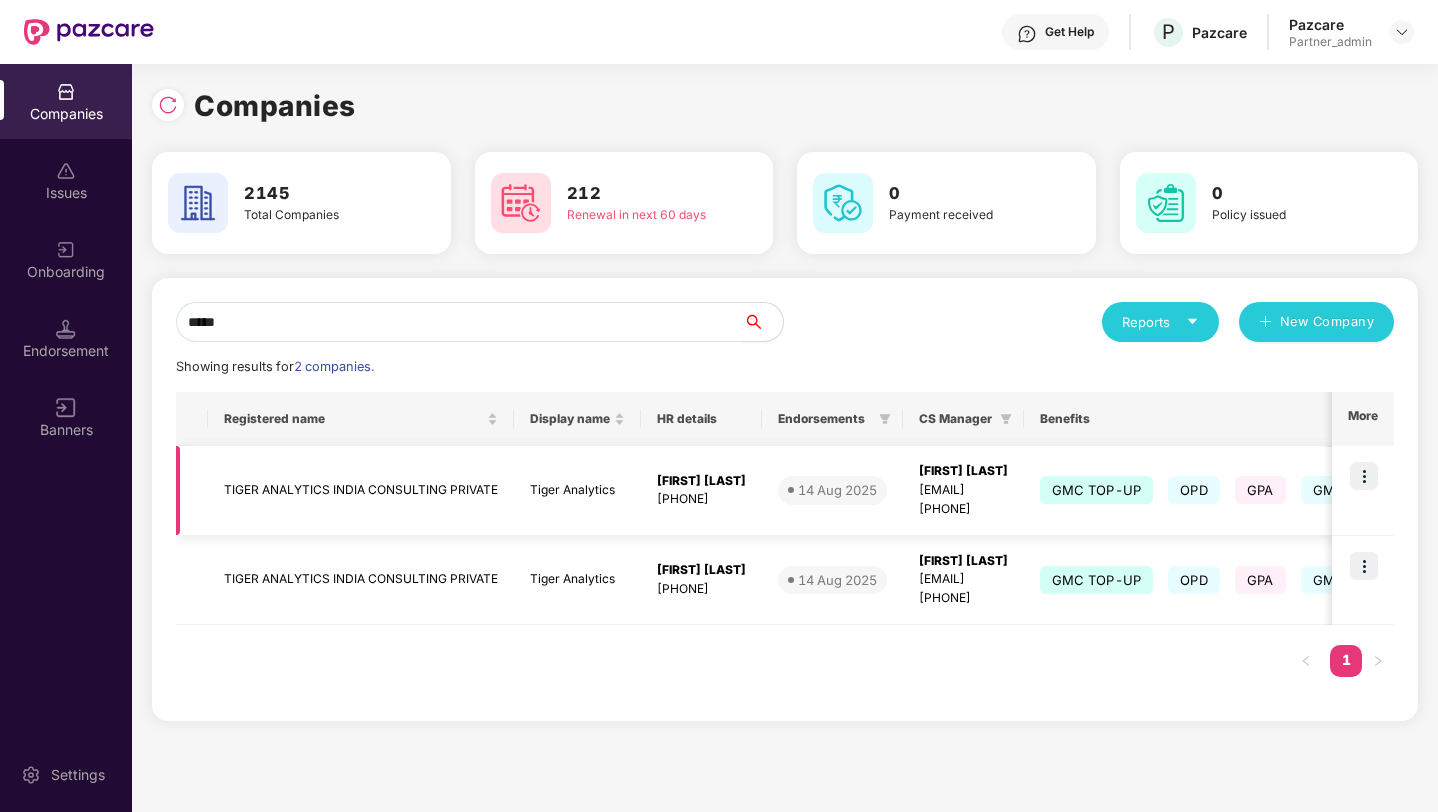 click at bounding box center [1364, 476] 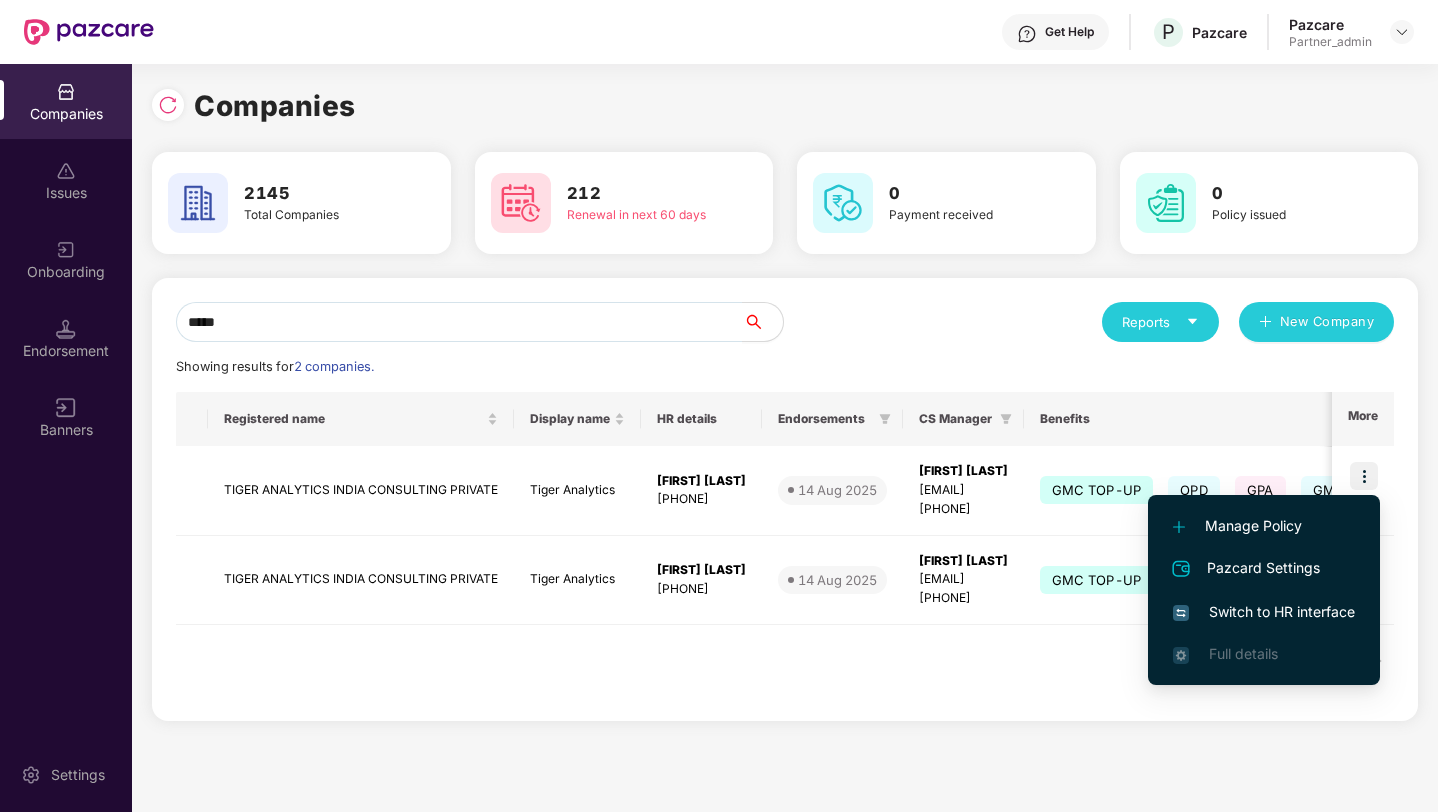 click on "Switch to HR interface" at bounding box center [1264, 612] 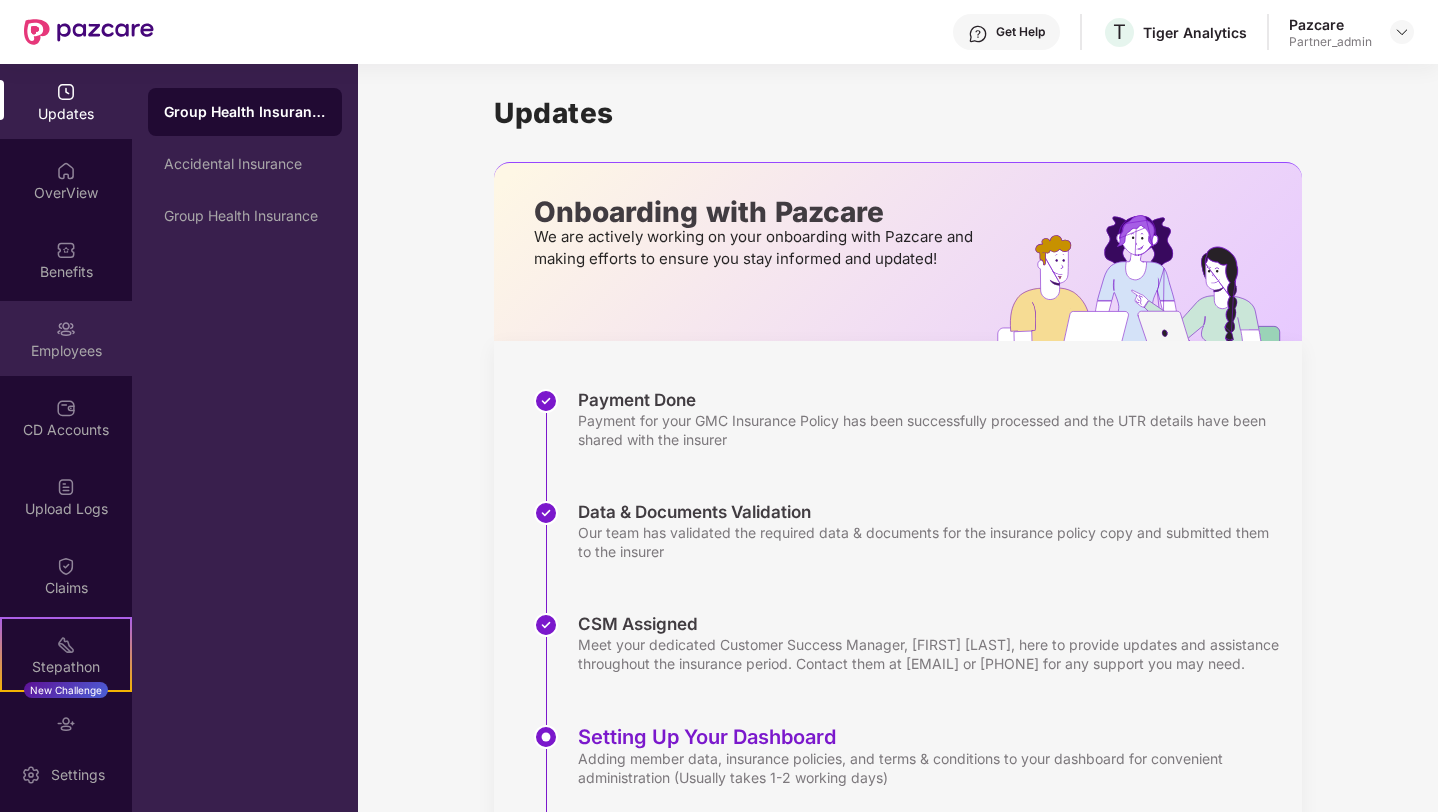 click on "Employees" at bounding box center [66, 351] 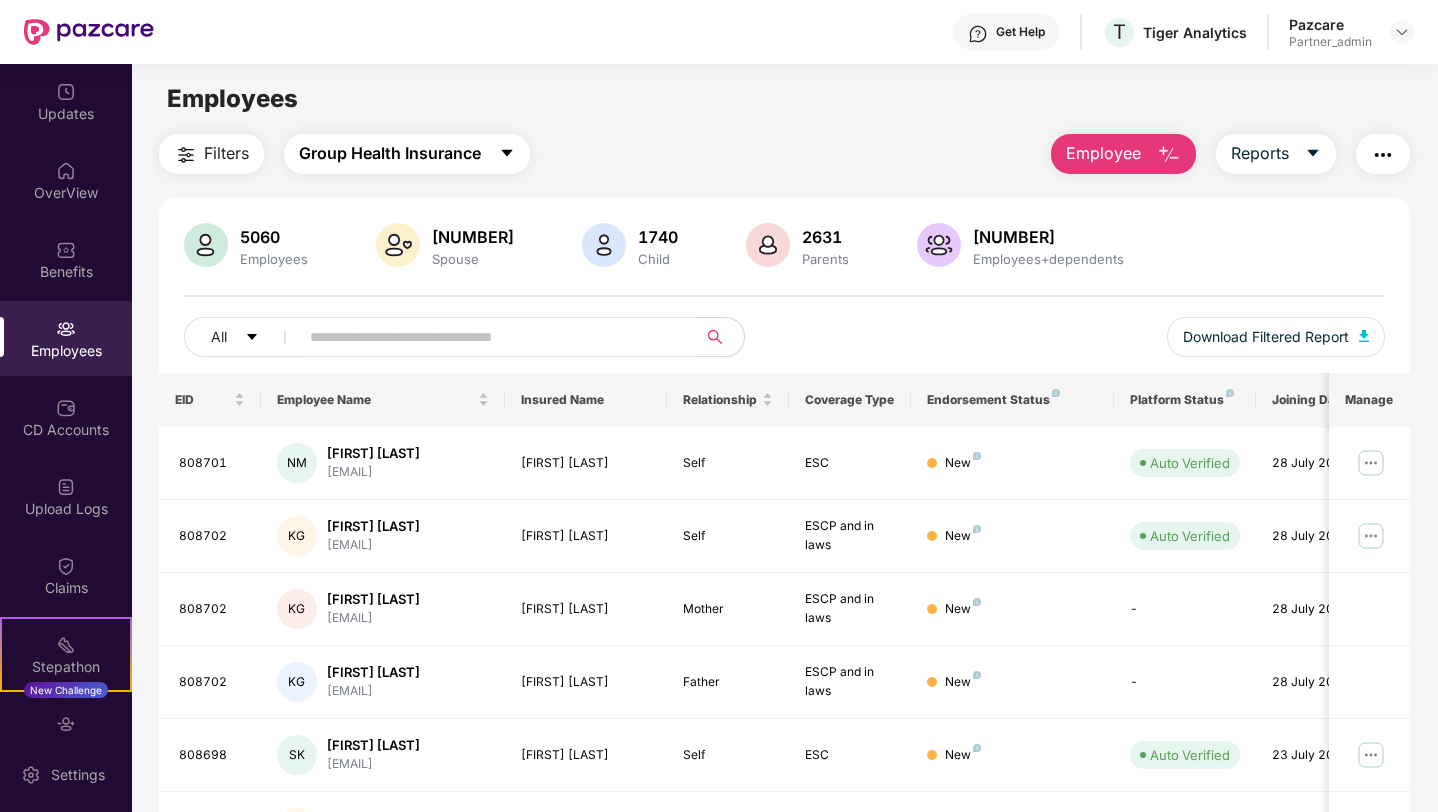 click on "Group Health Insurance" at bounding box center (390, 153) 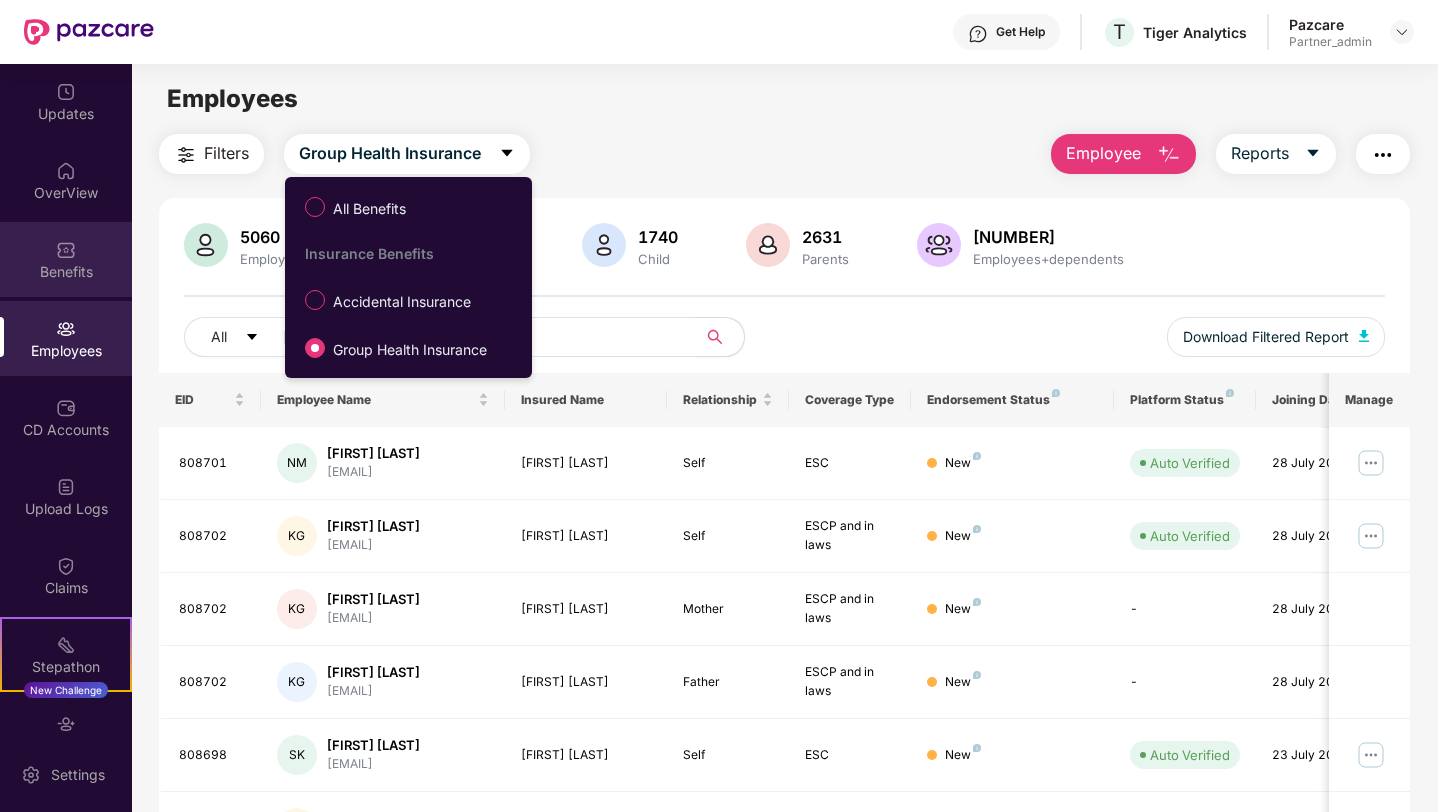 click at bounding box center [66, 250] 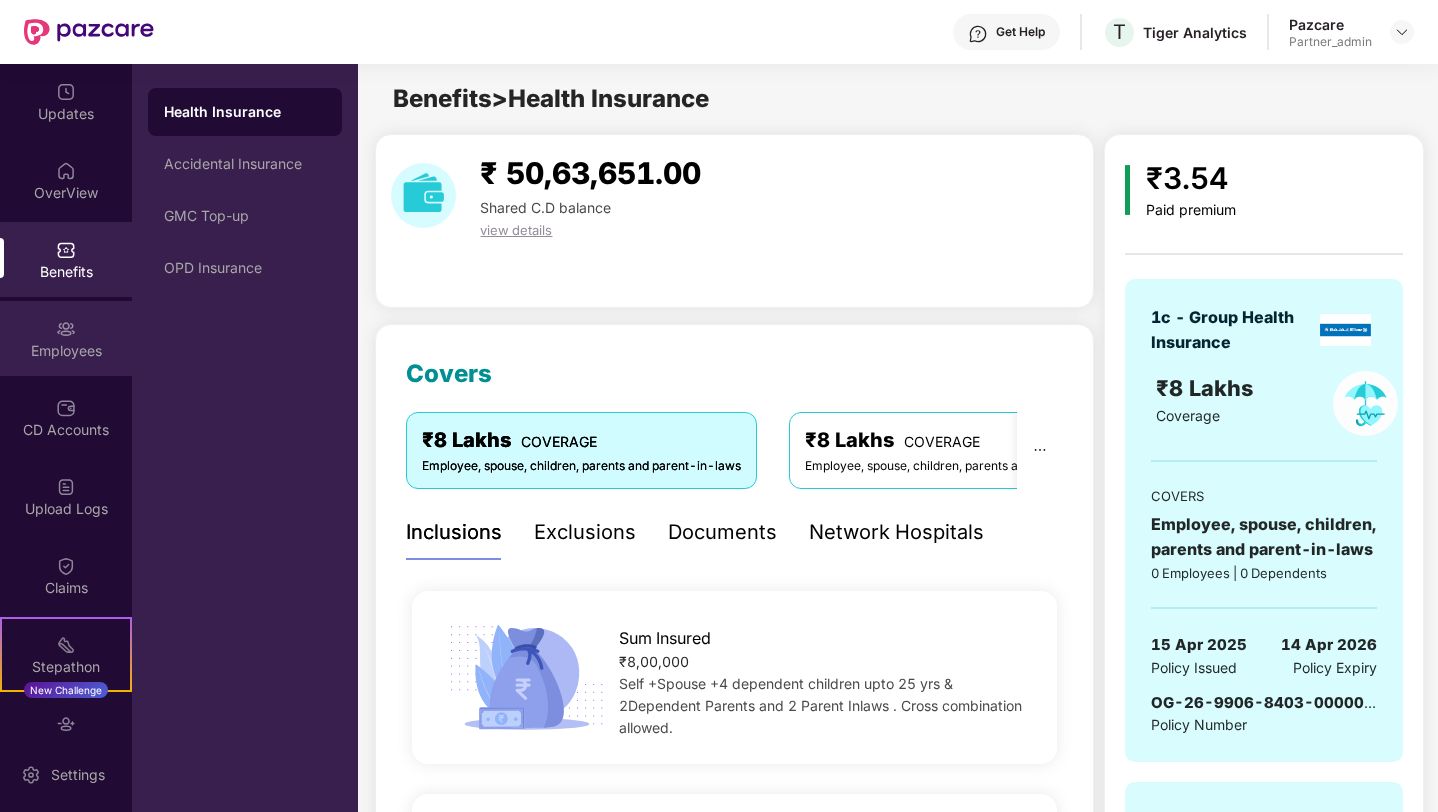 click on "Employees" at bounding box center [66, 351] 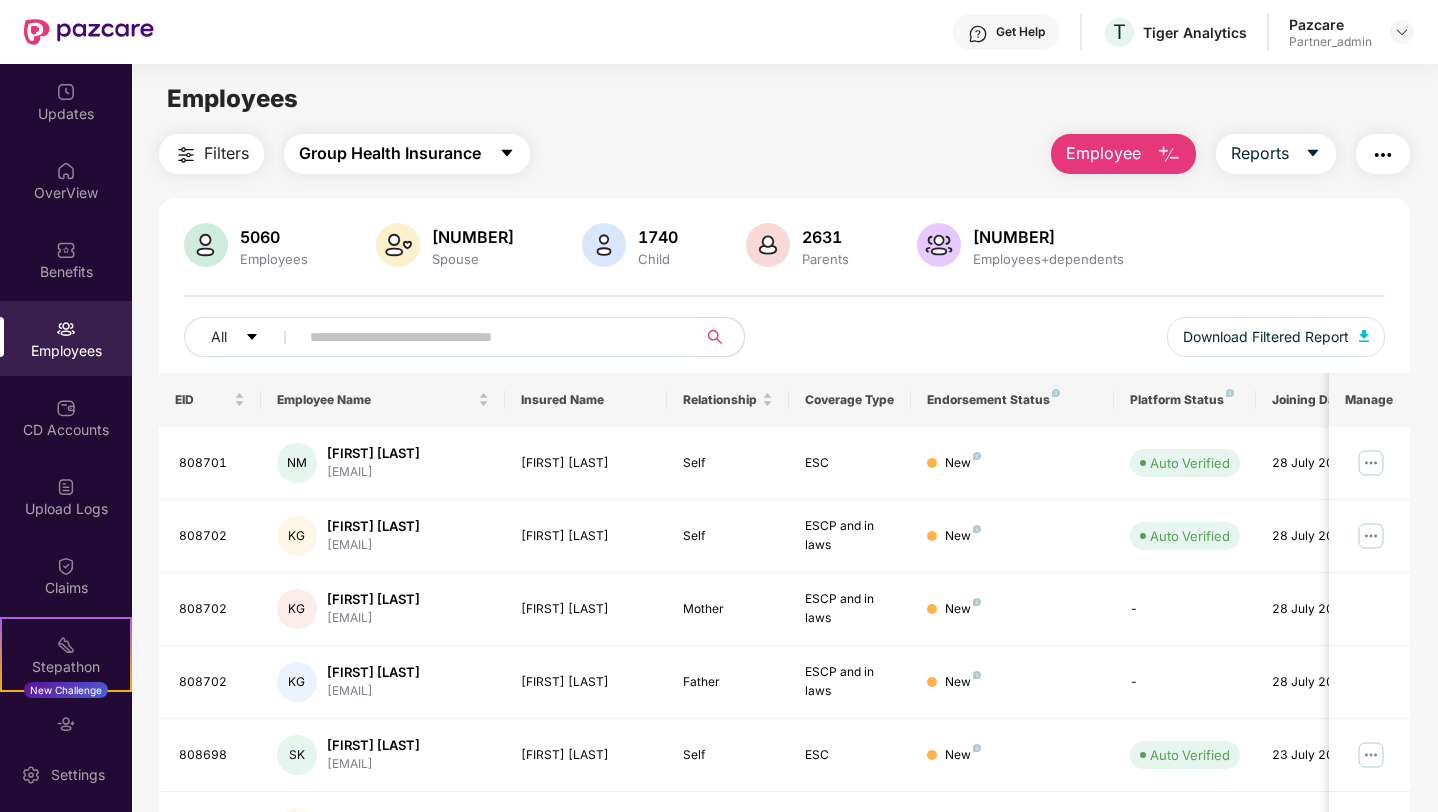 click on "Group Health Insurance" at bounding box center (390, 153) 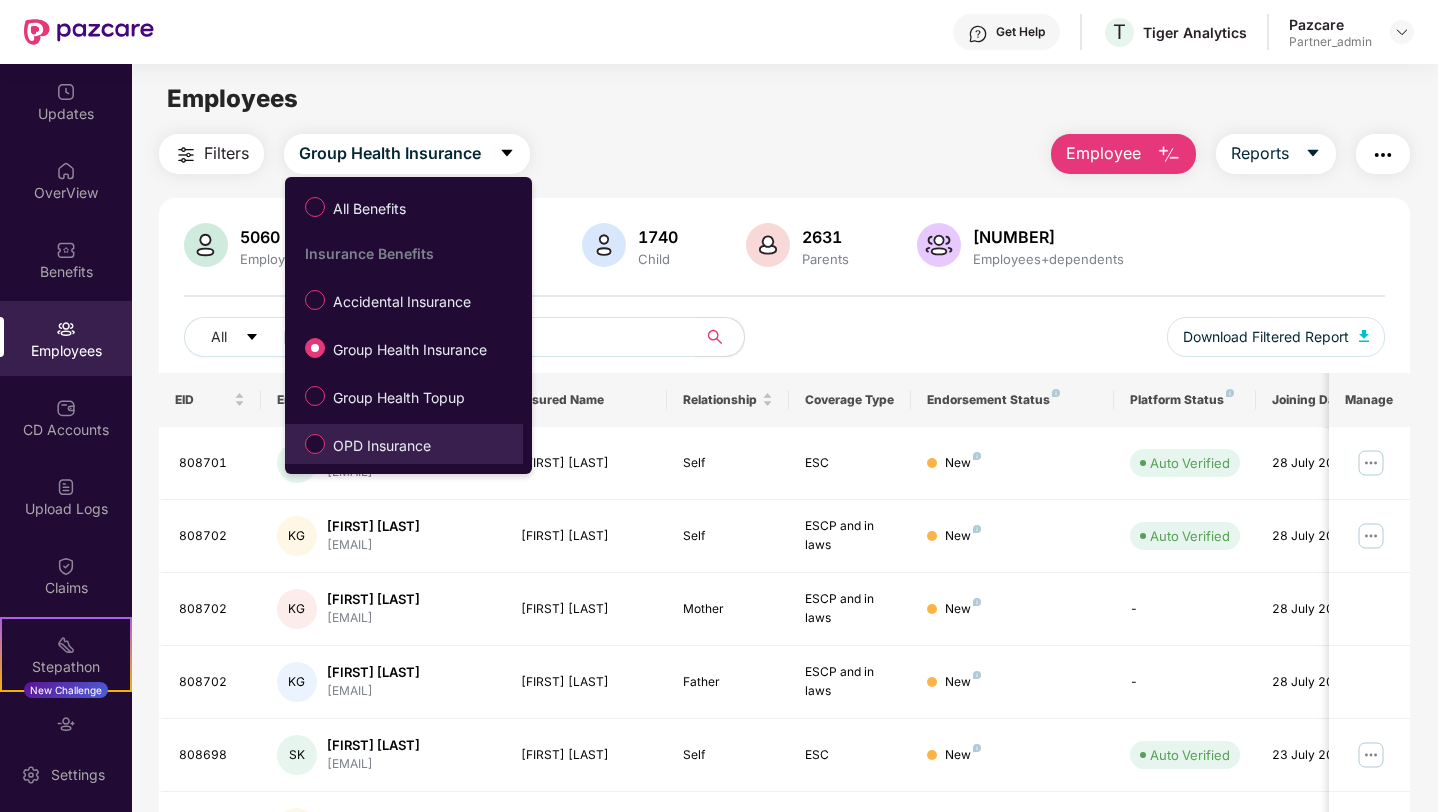 click on "OPD Insurance" at bounding box center (382, 446) 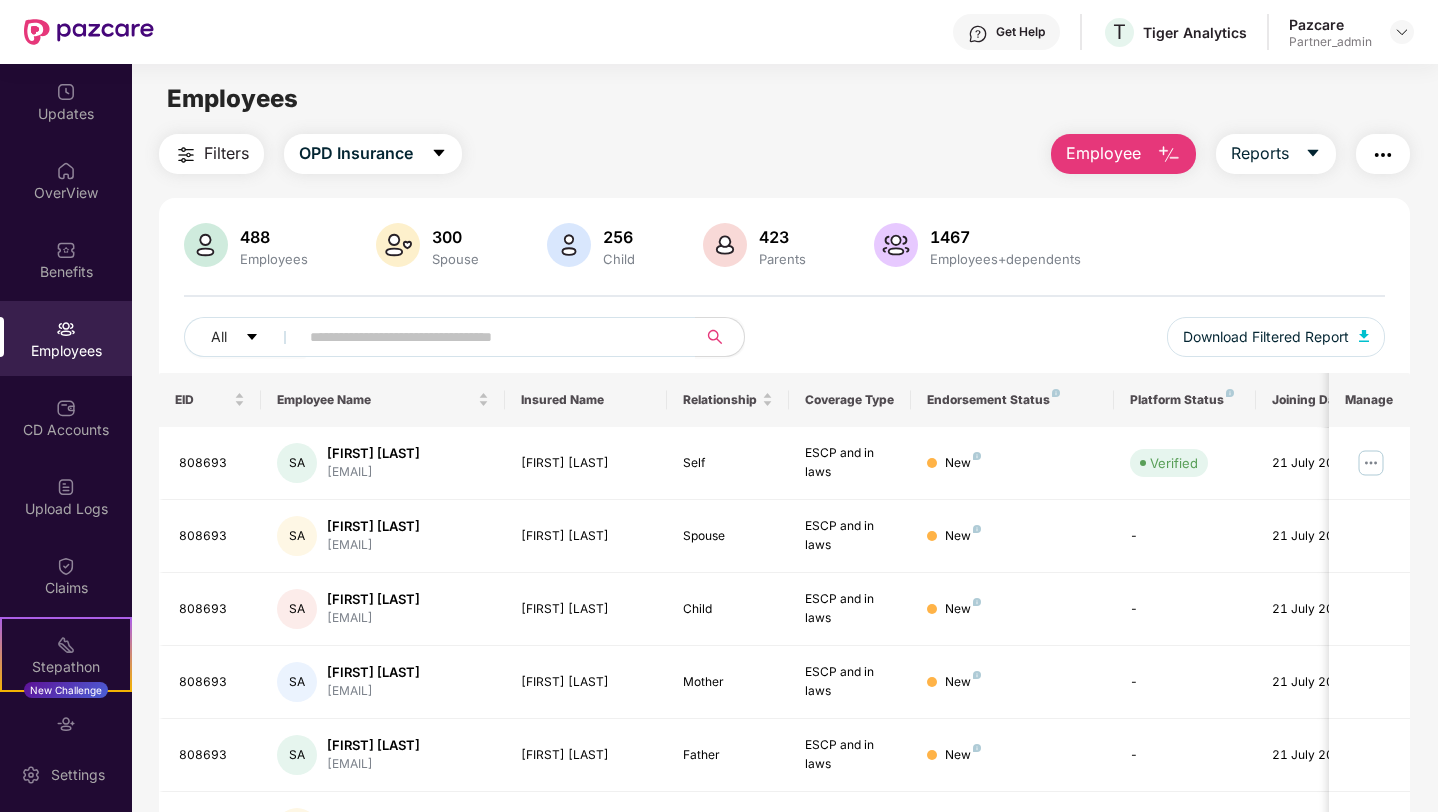 click on "Filters" at bounding box center [211, 154] 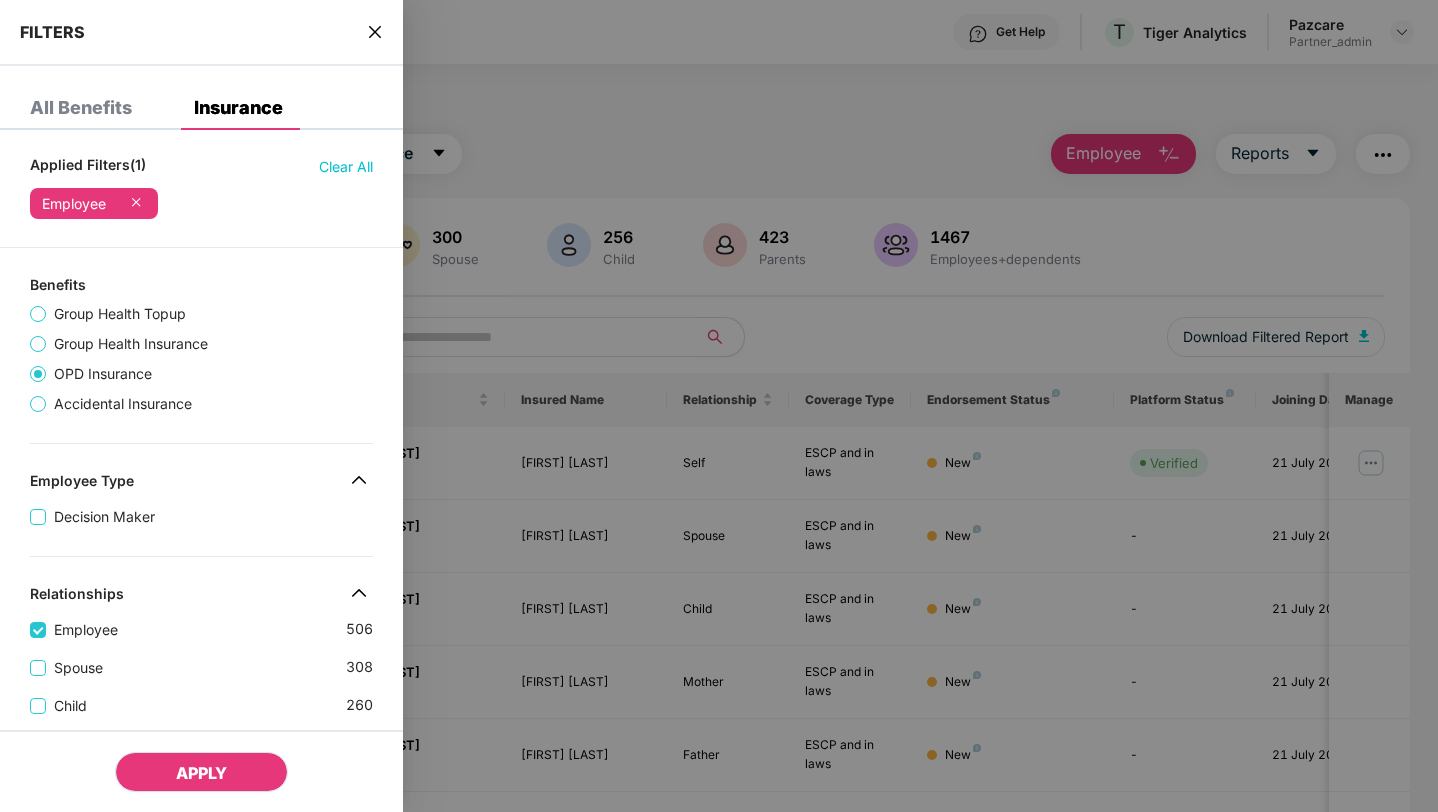 click on "APPLY" at bounding box center (201, 773) 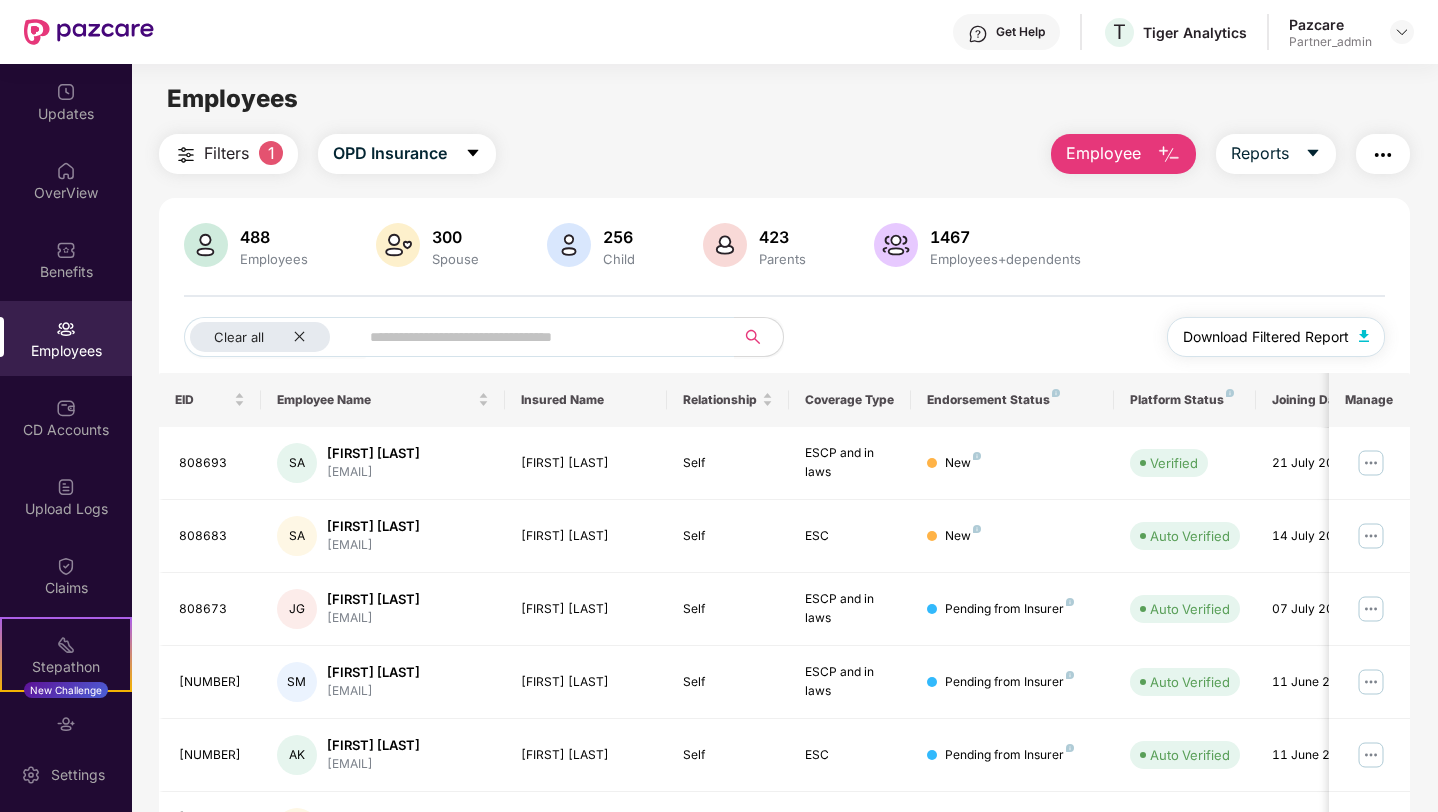 click on "Download Filtered Report" at bounding box center (1266, 337) 